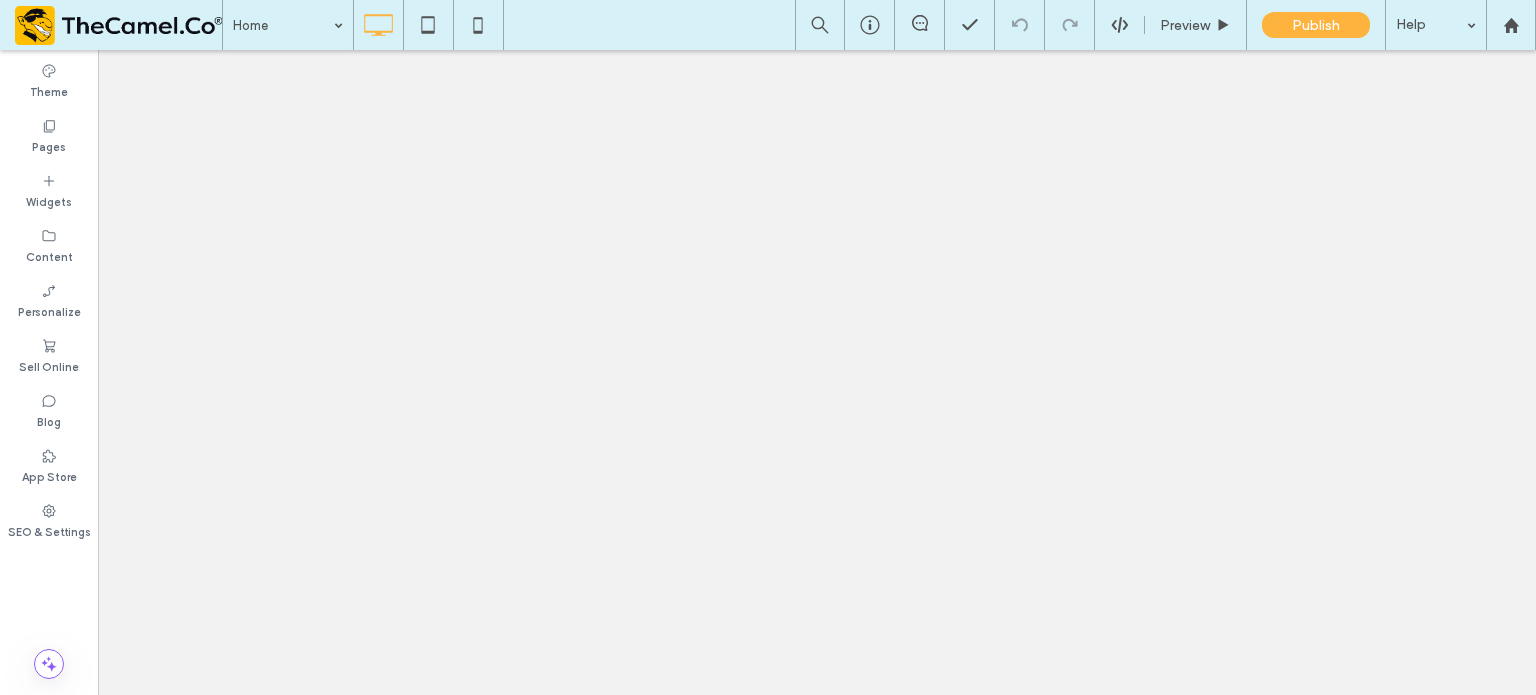 scroll, scrollTop: 0, scrollLeft: 0, axis: both 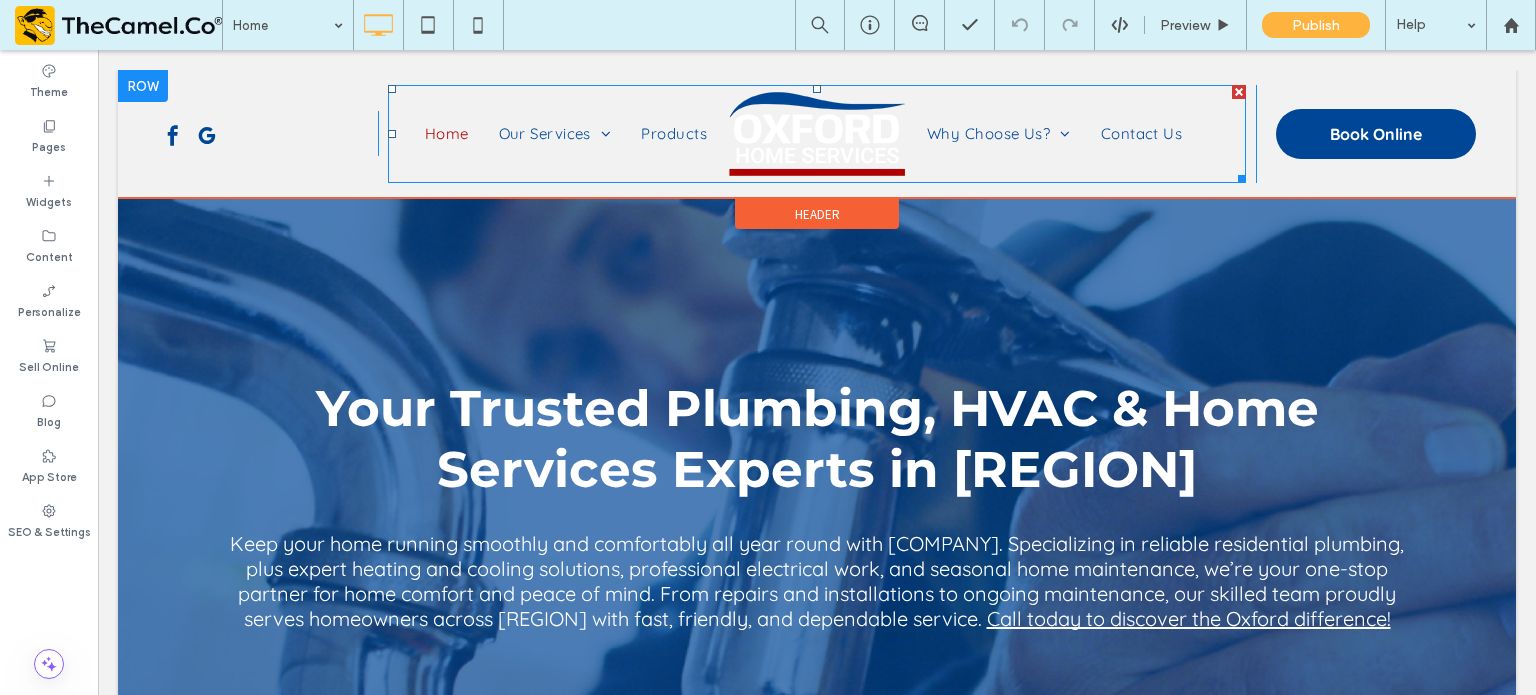 click at bounding box center [817, 134] 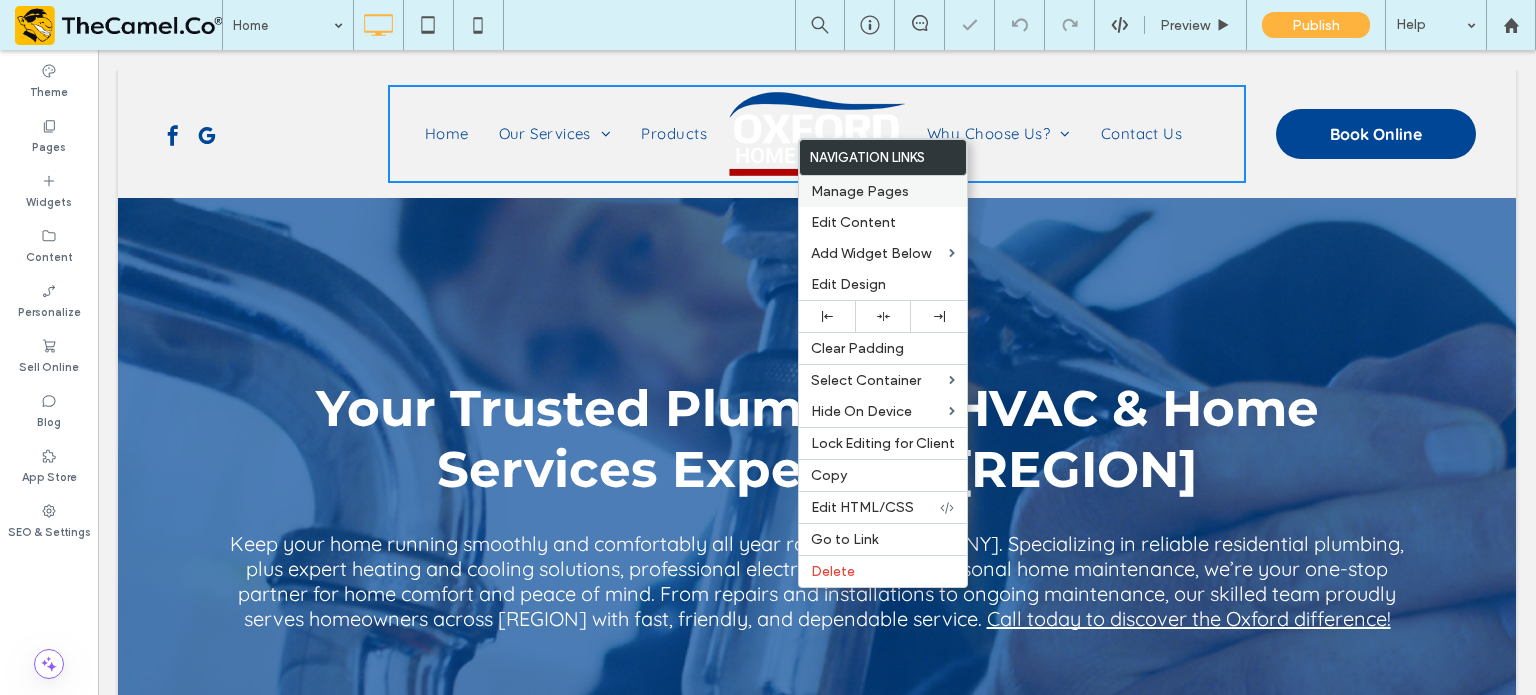 scroll, scrollTop: 0, scrollLeft: 0, axis: both 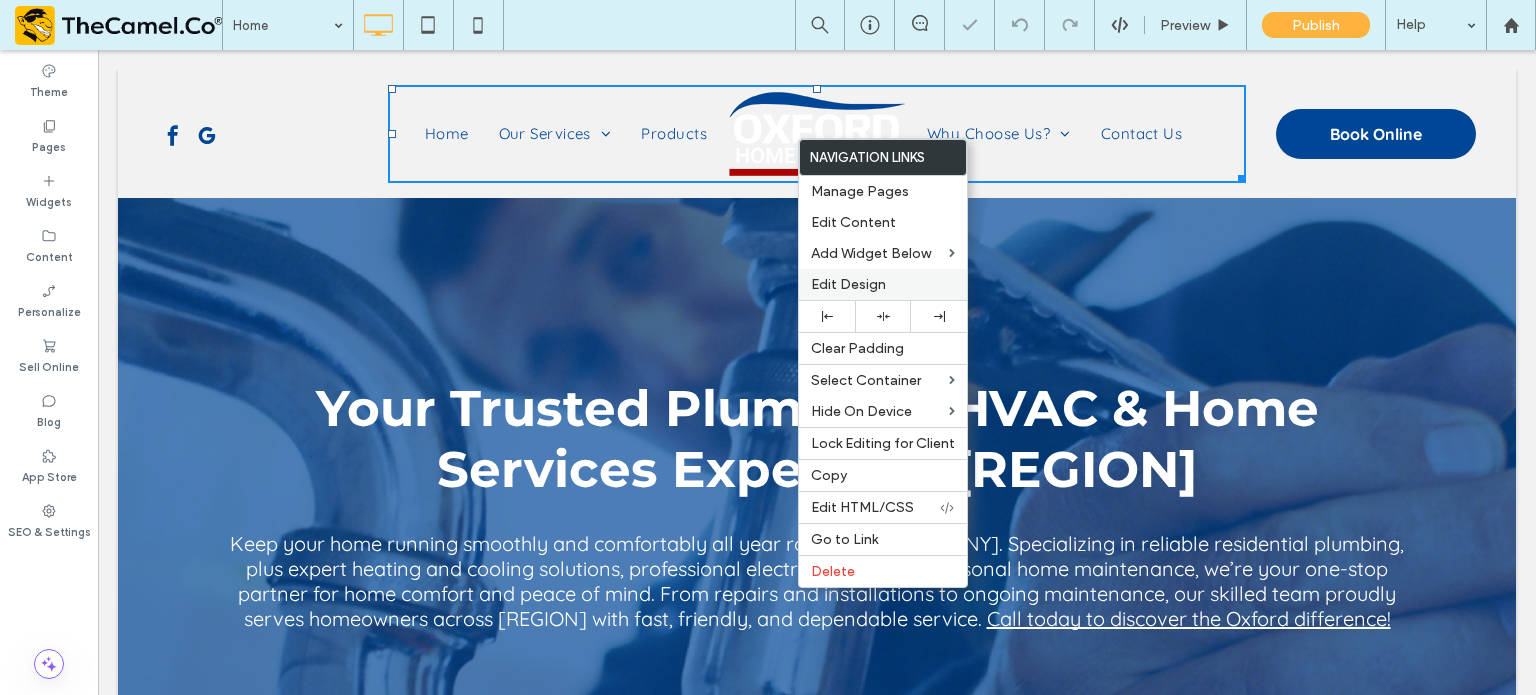 click on "Edit Design" at bounding box center [848, 284] 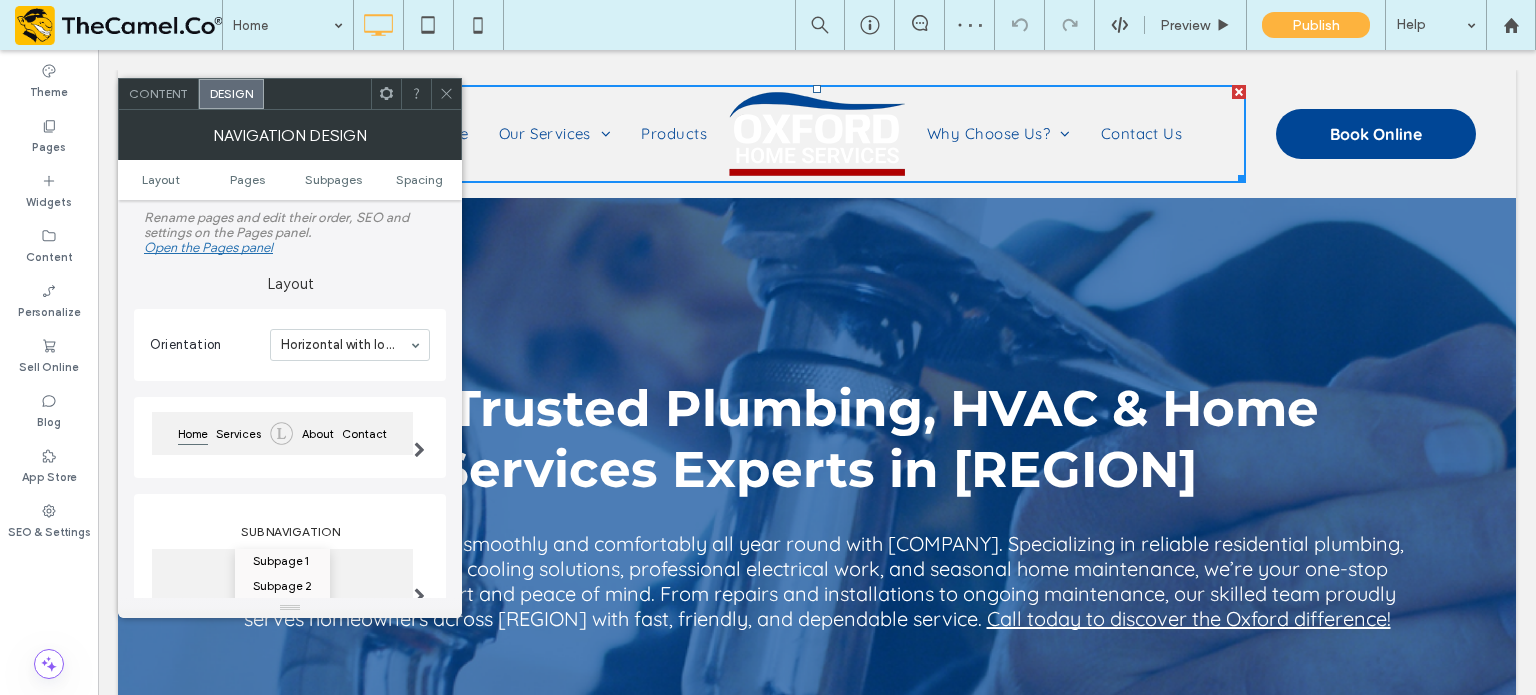 scroll, scrollTop: 500, scrollLeft: 0, axis: vertical 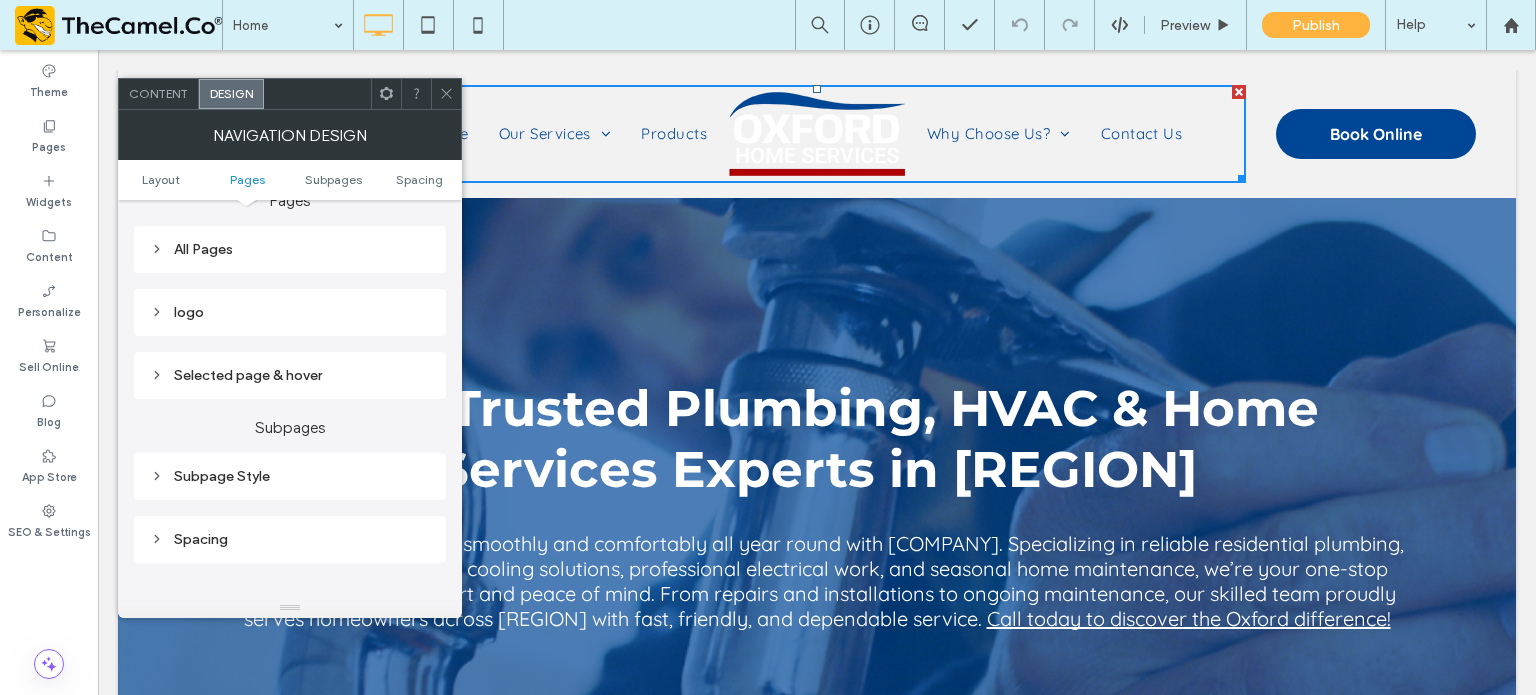 click on "logo" at bounding box center [290, 312] 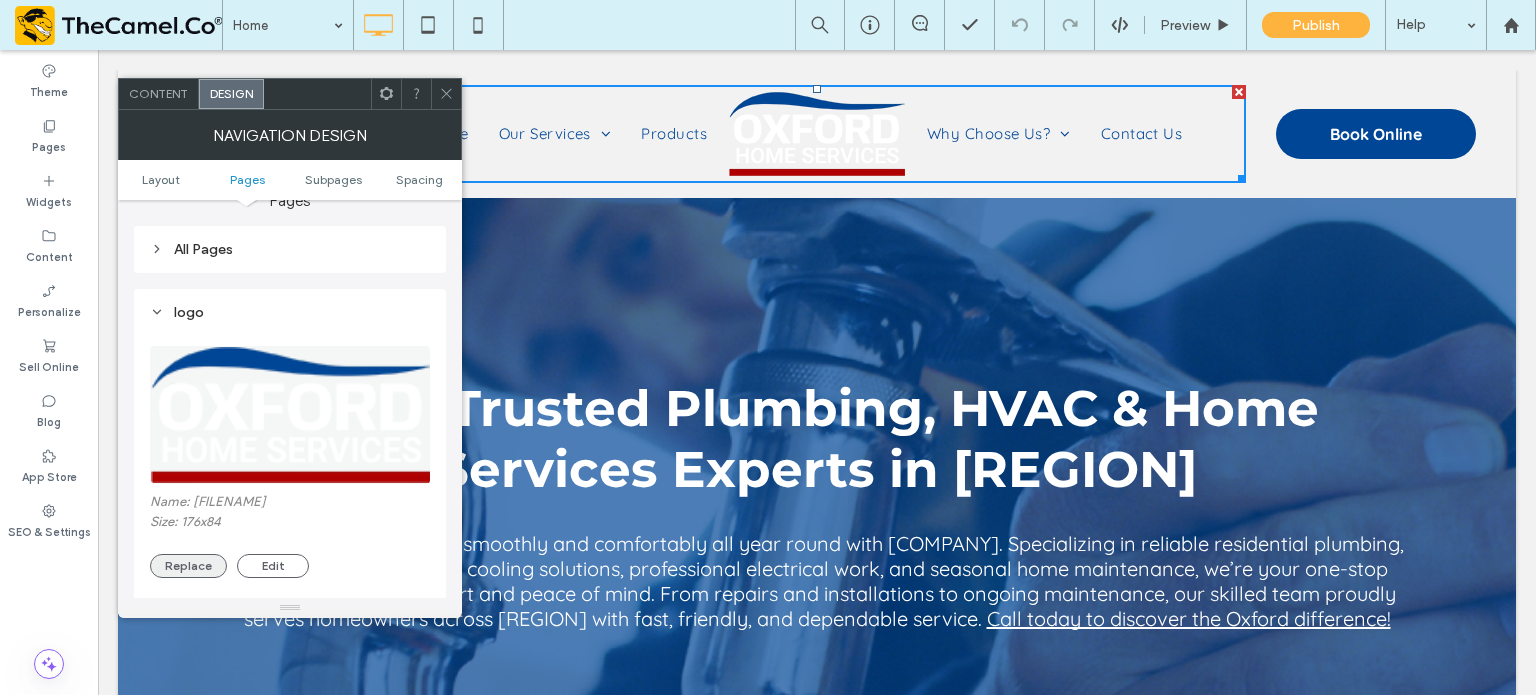 click on "Replace" at bounding box center [188, 566] 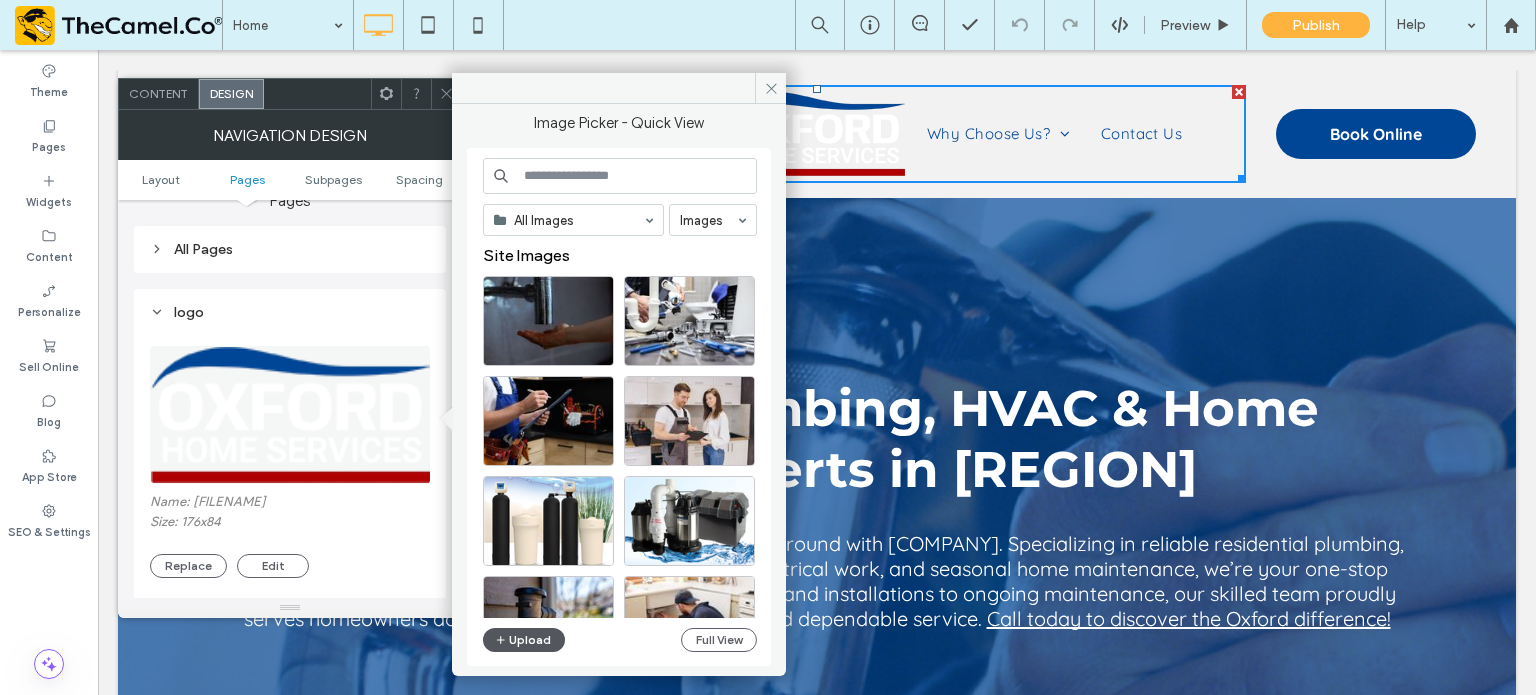 click on "Upload" at bounding box center [524, 640] 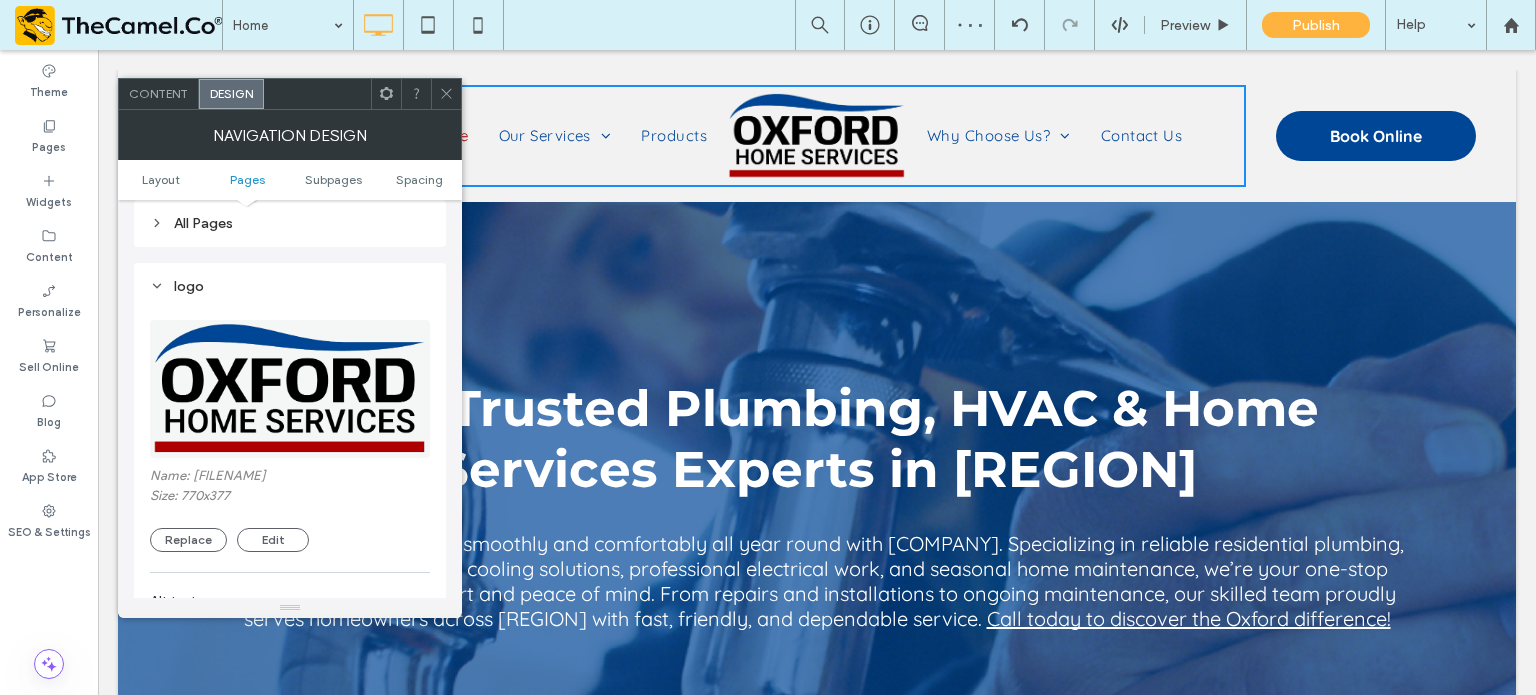 scroll, scrollTop: 500, scrollLeft: 0, axis: vertical 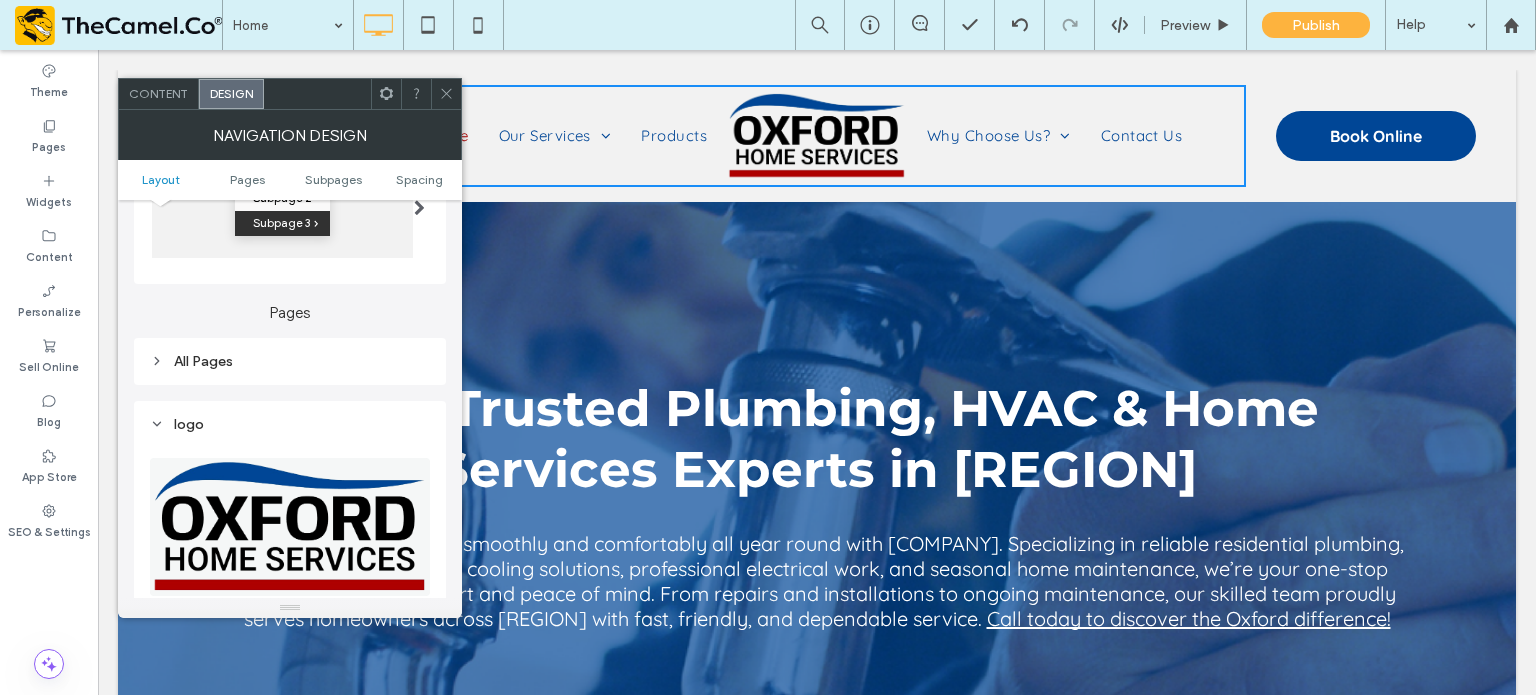 drag, startPoint x: 456, startPoint y: 331, endPoint x: 364, endPoint y: 156, distance: 197.70938 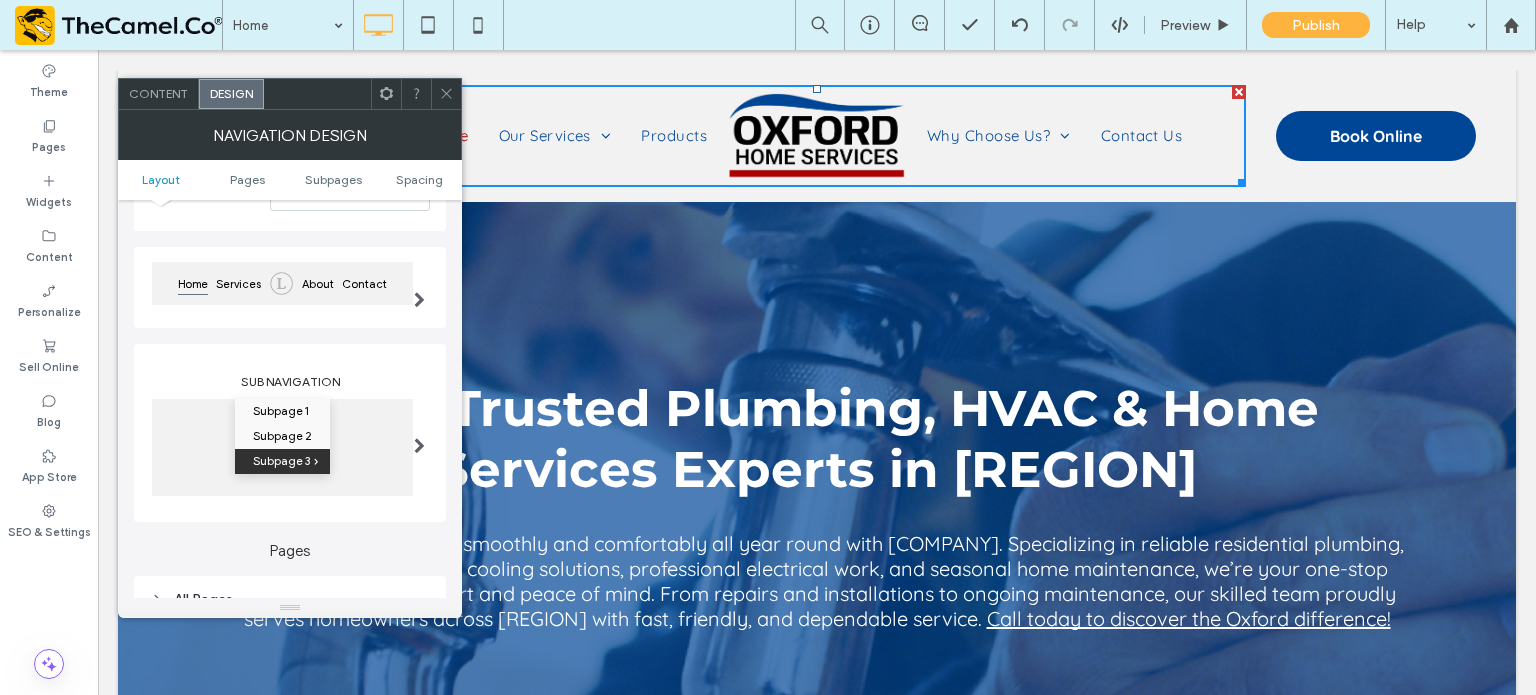 click 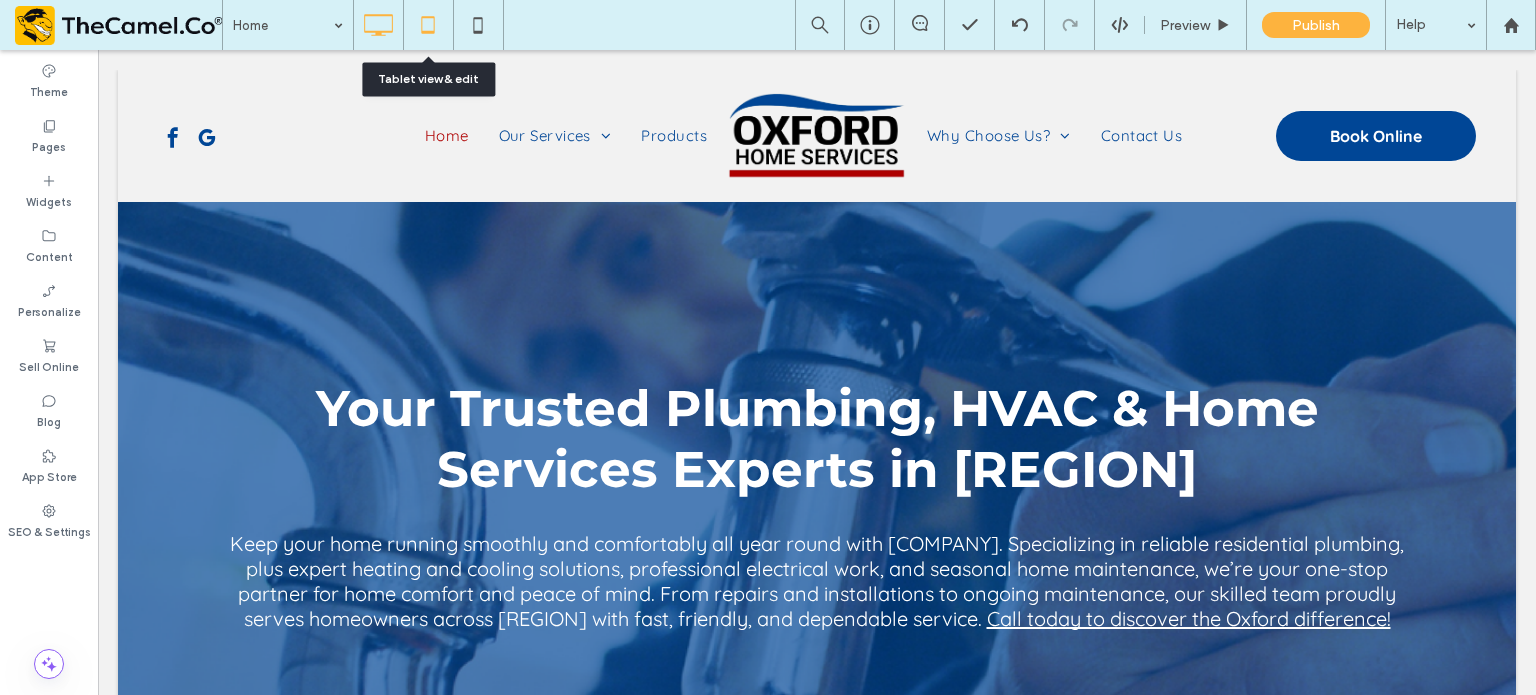 click 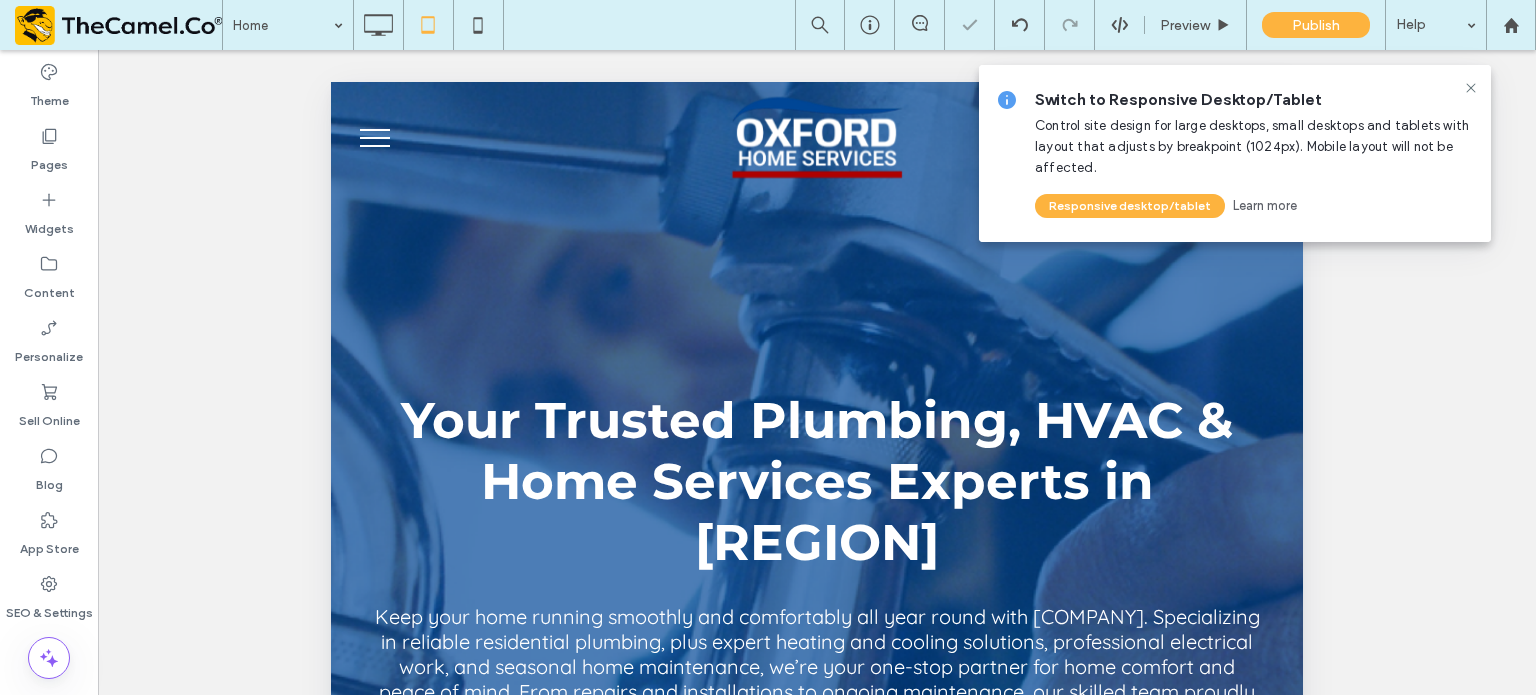 scroll, scrollTop: 0, scrollLeft: 0, axis: both 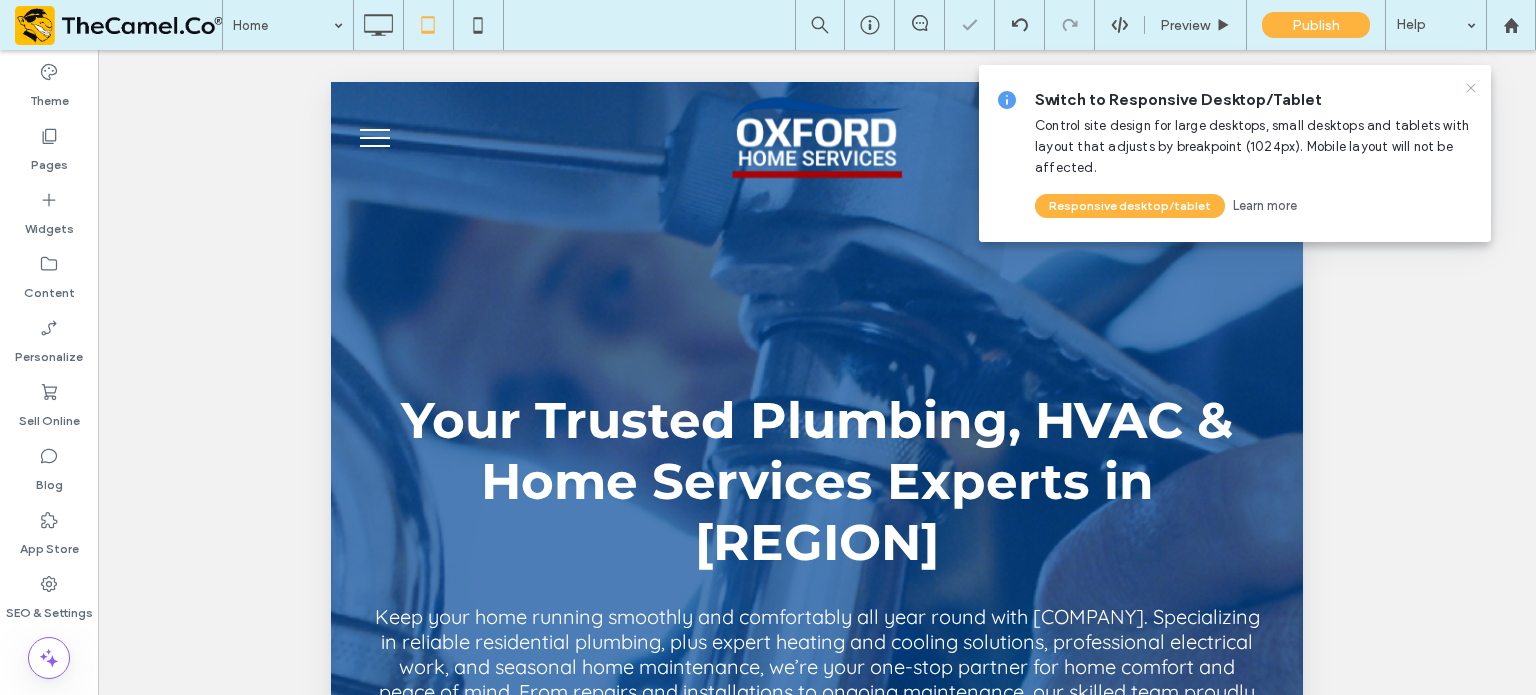 click 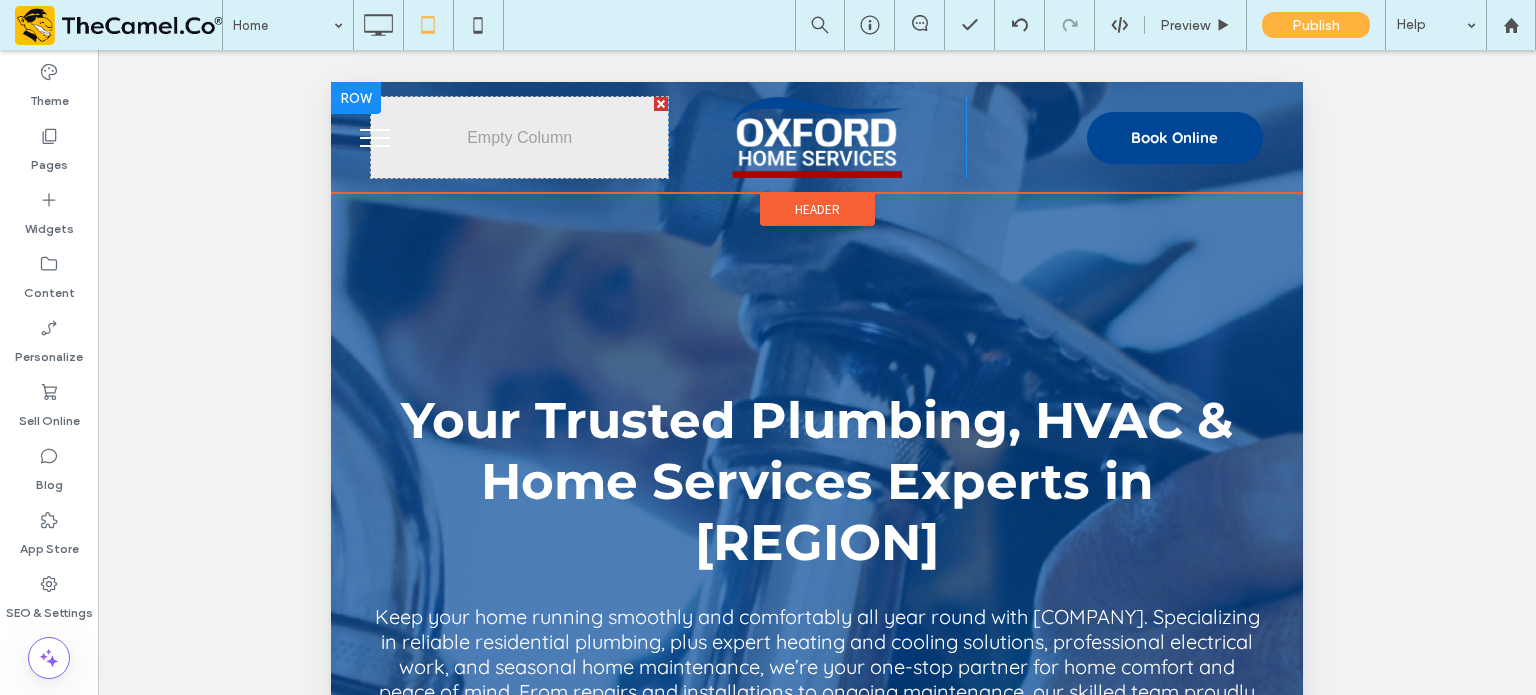 click at bounding box center [356, 98] 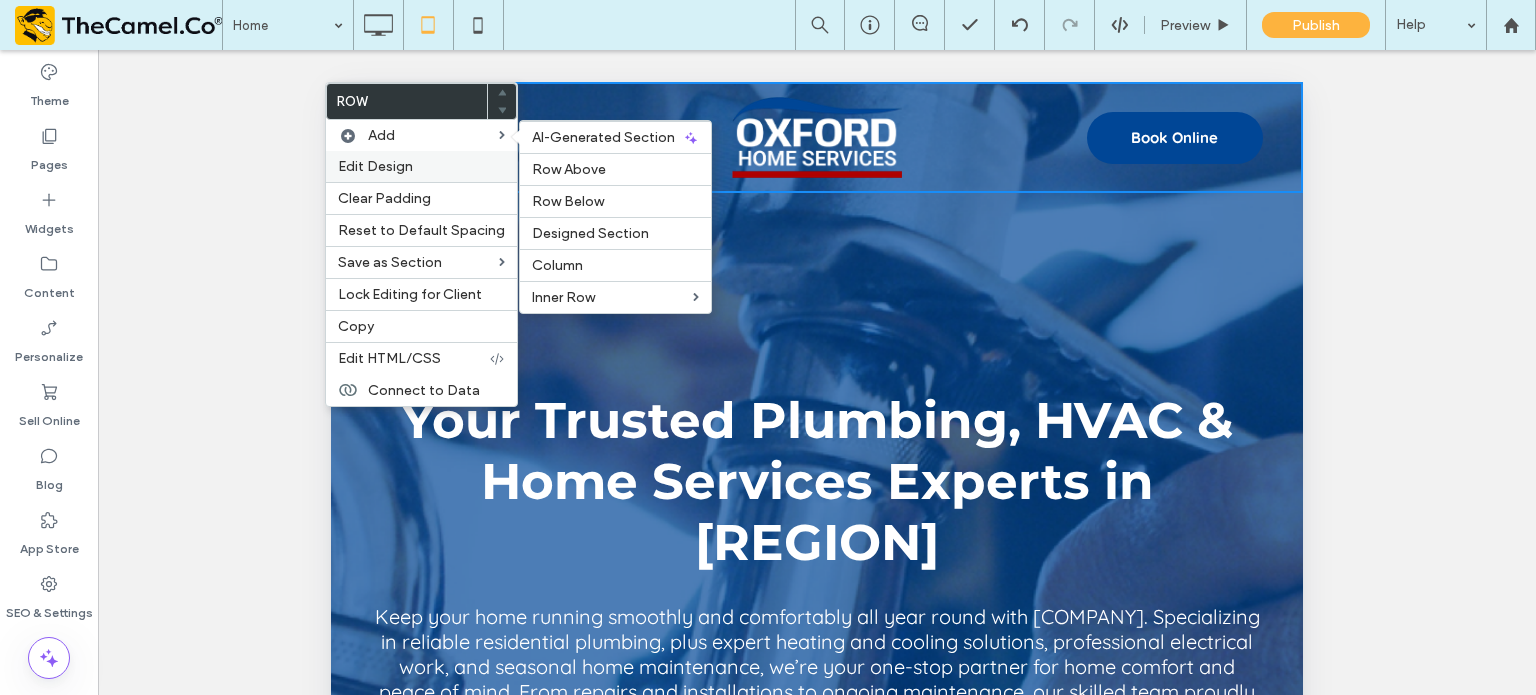 click on "Edit Design" at bounding box center (375, 166) 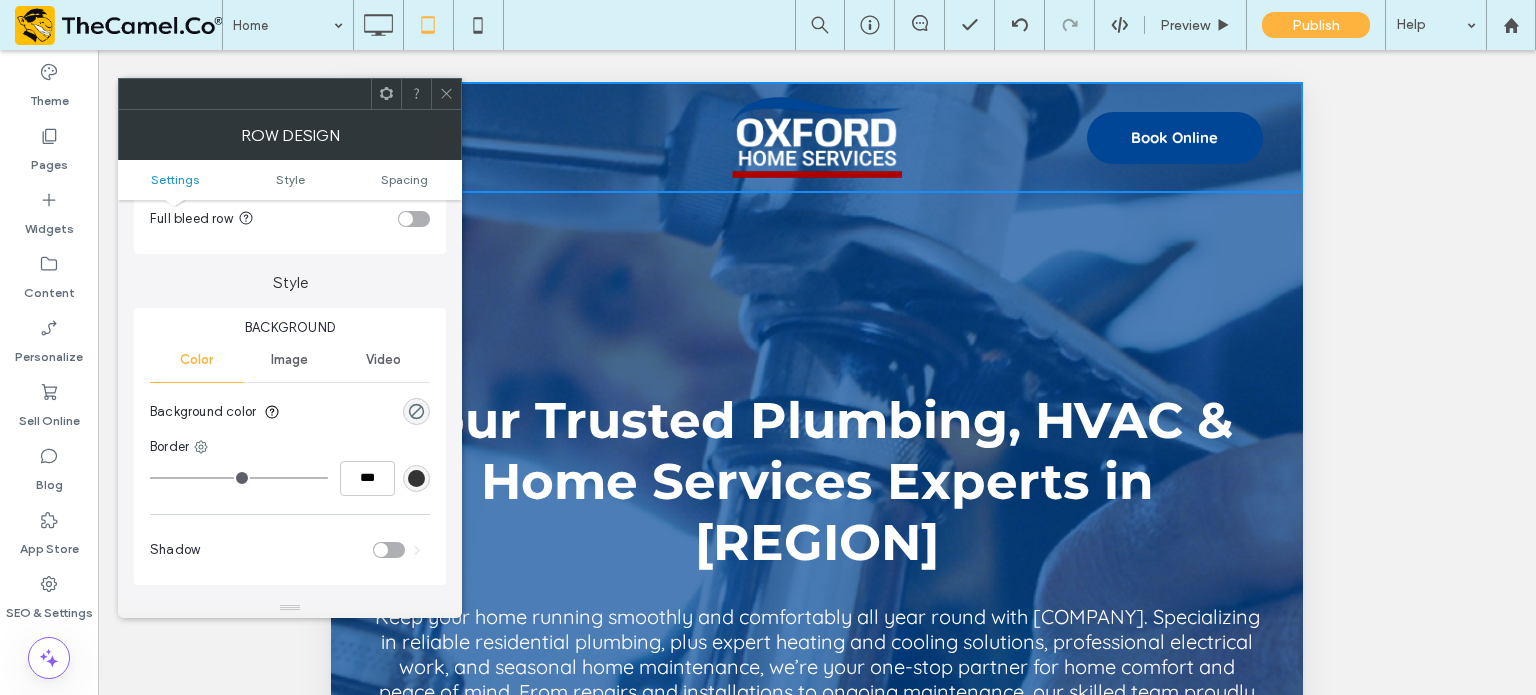 scroll, scrollTop: 184, scrollLeft: 0, axis: vertical 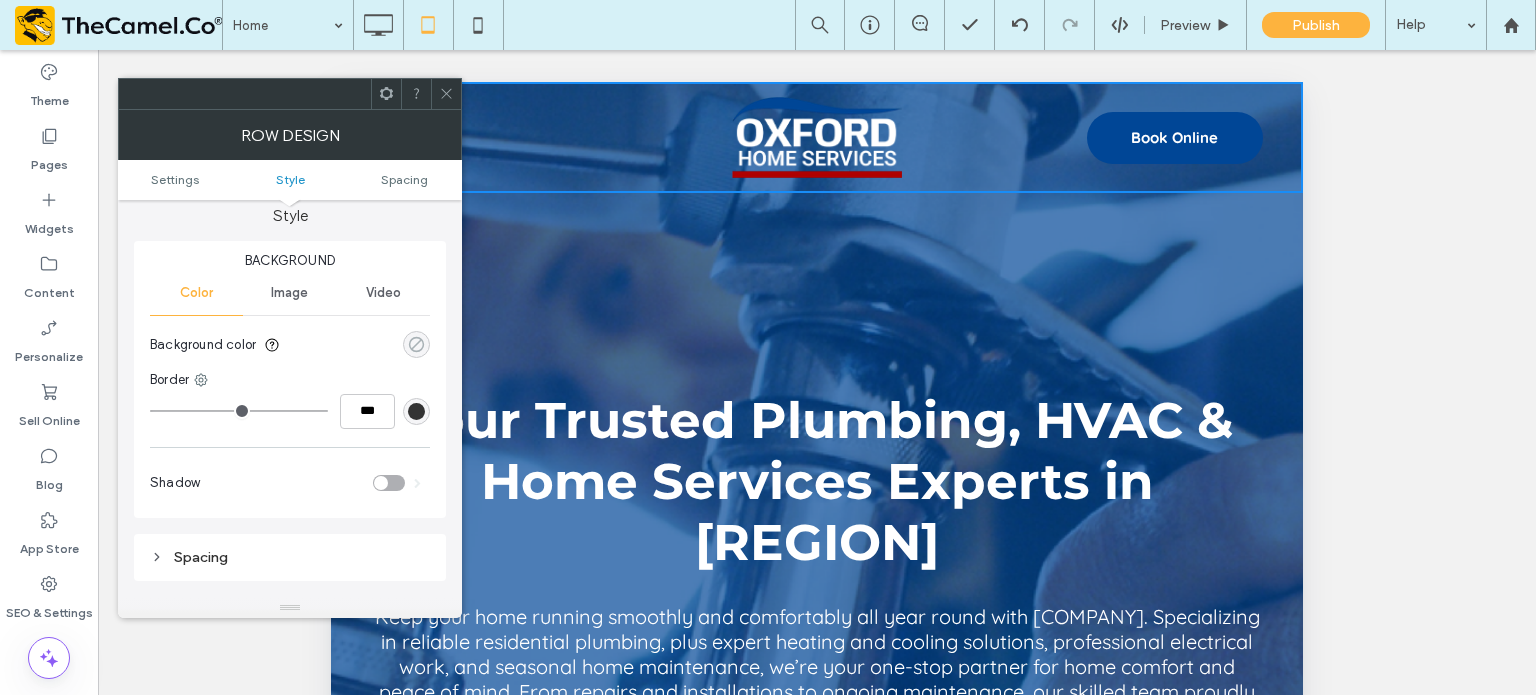 click at bounding box center (416, 344) 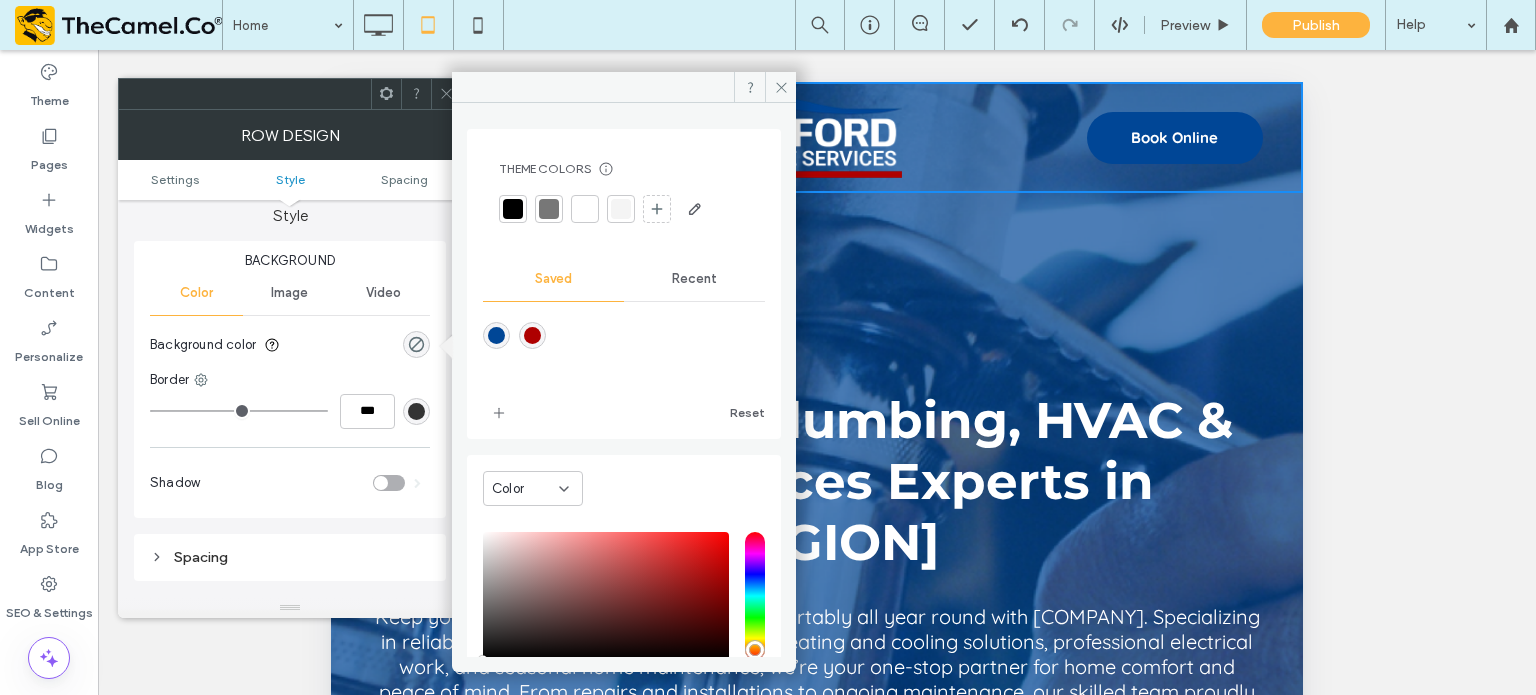 click on "Recent" at bounding box center [694, 279] 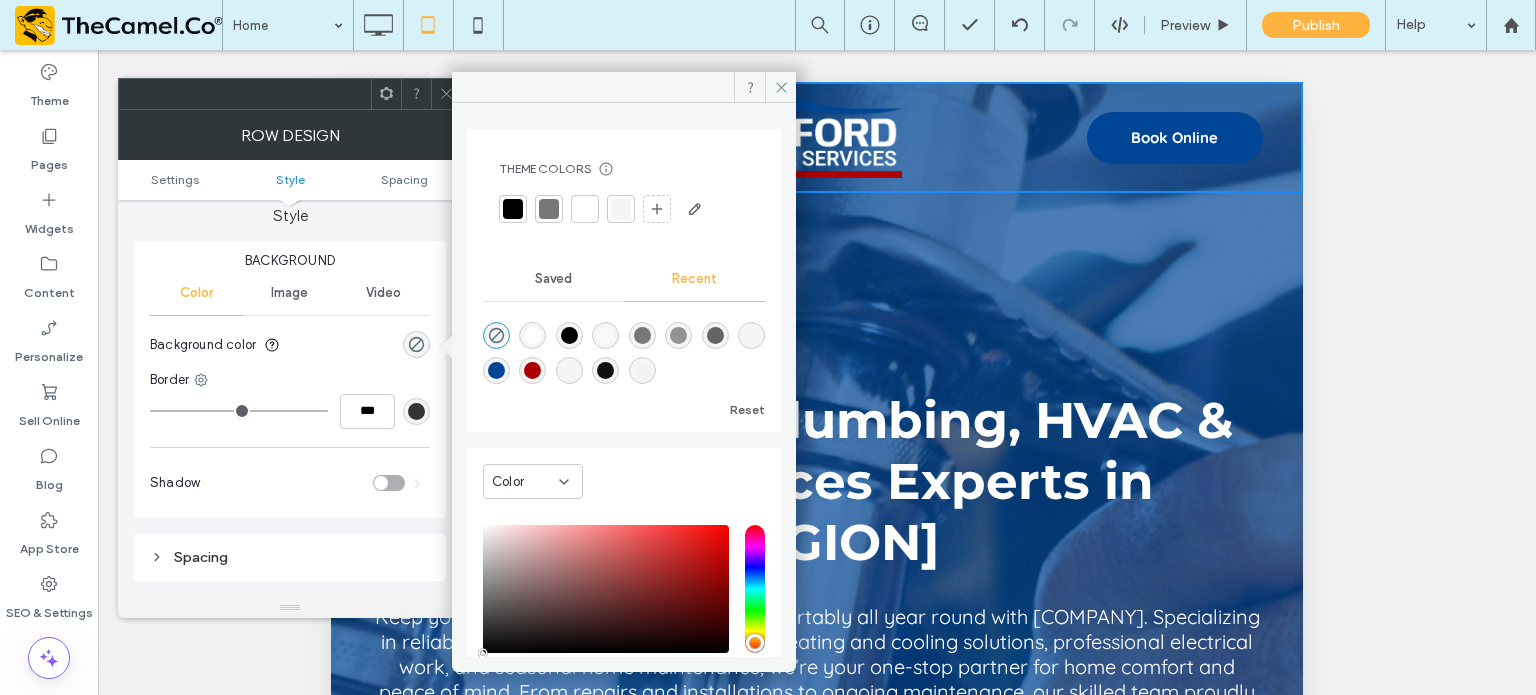 click at bounding box center (642, 370) 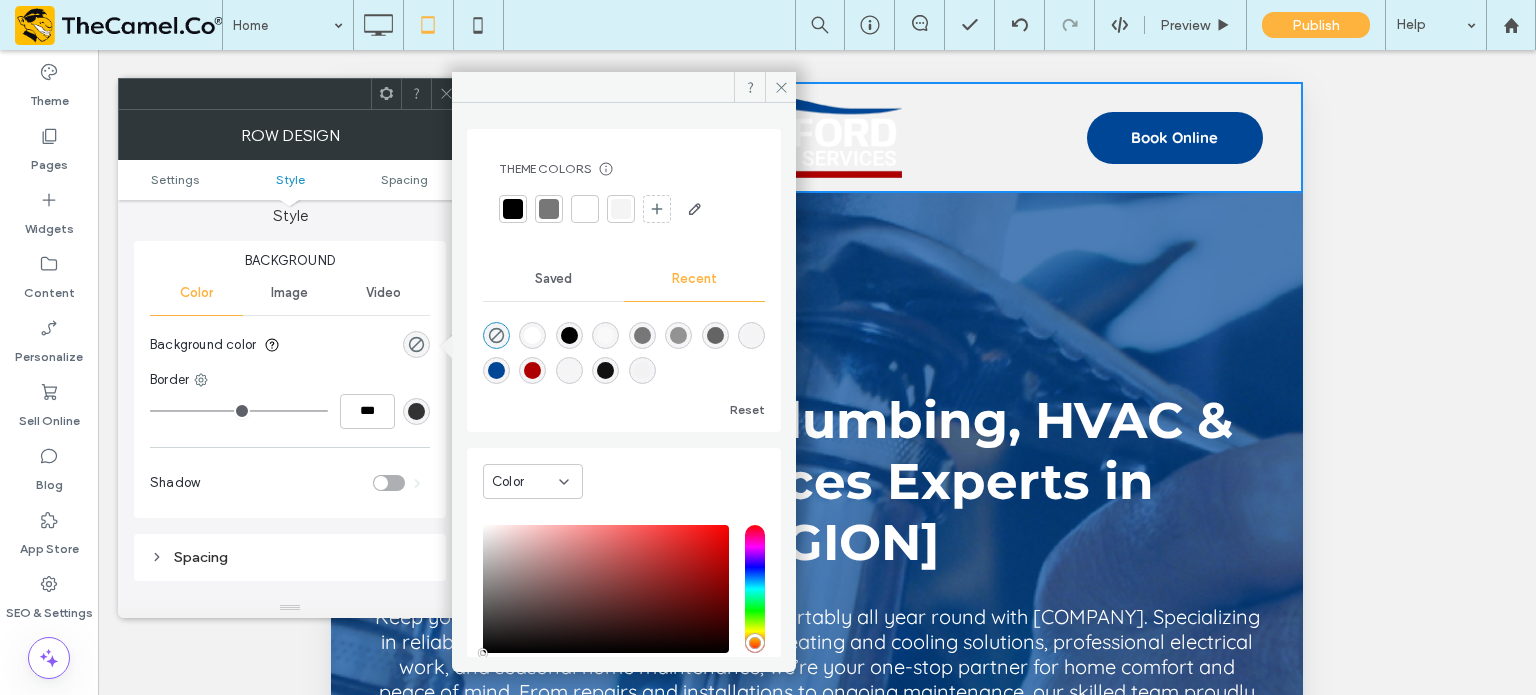 type on "*******" 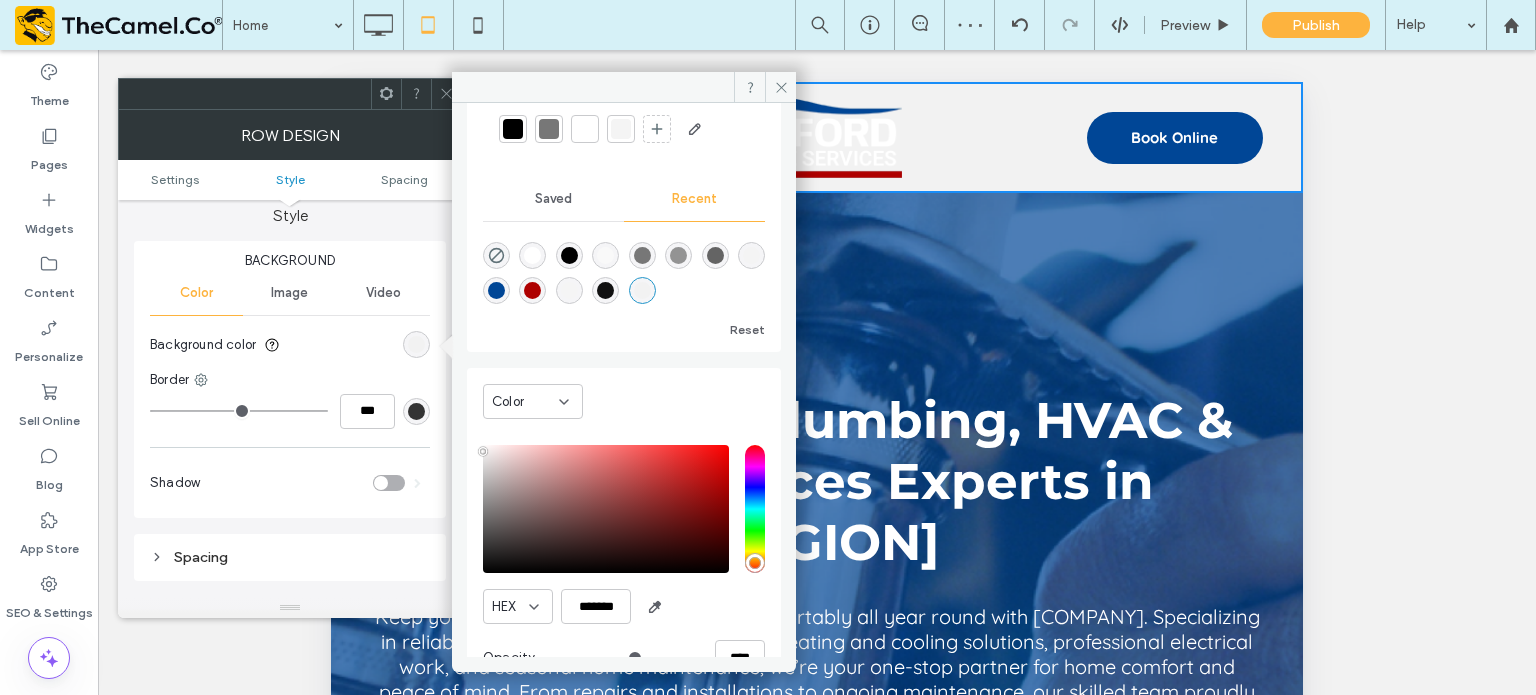 scroll, scrollTop: 122, scrollLeft: 0, axis: vertical 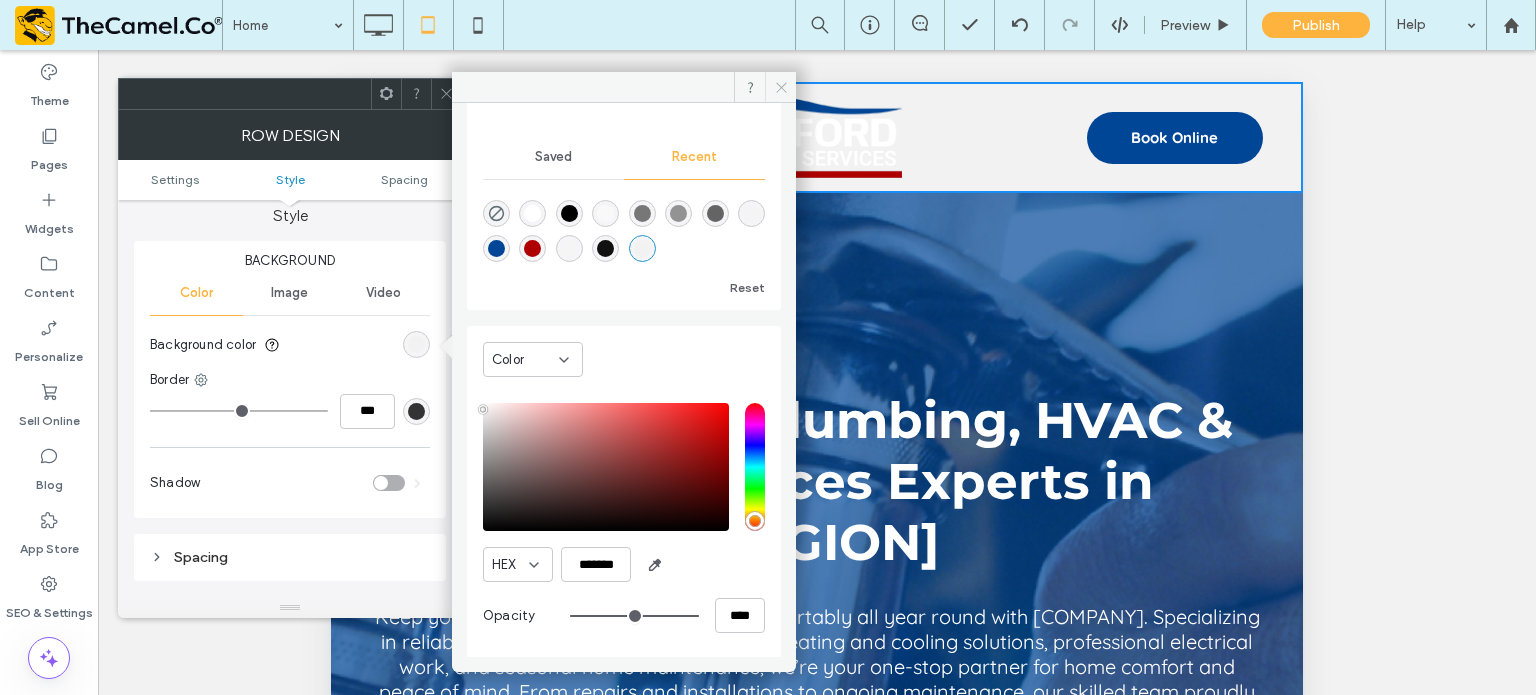 click 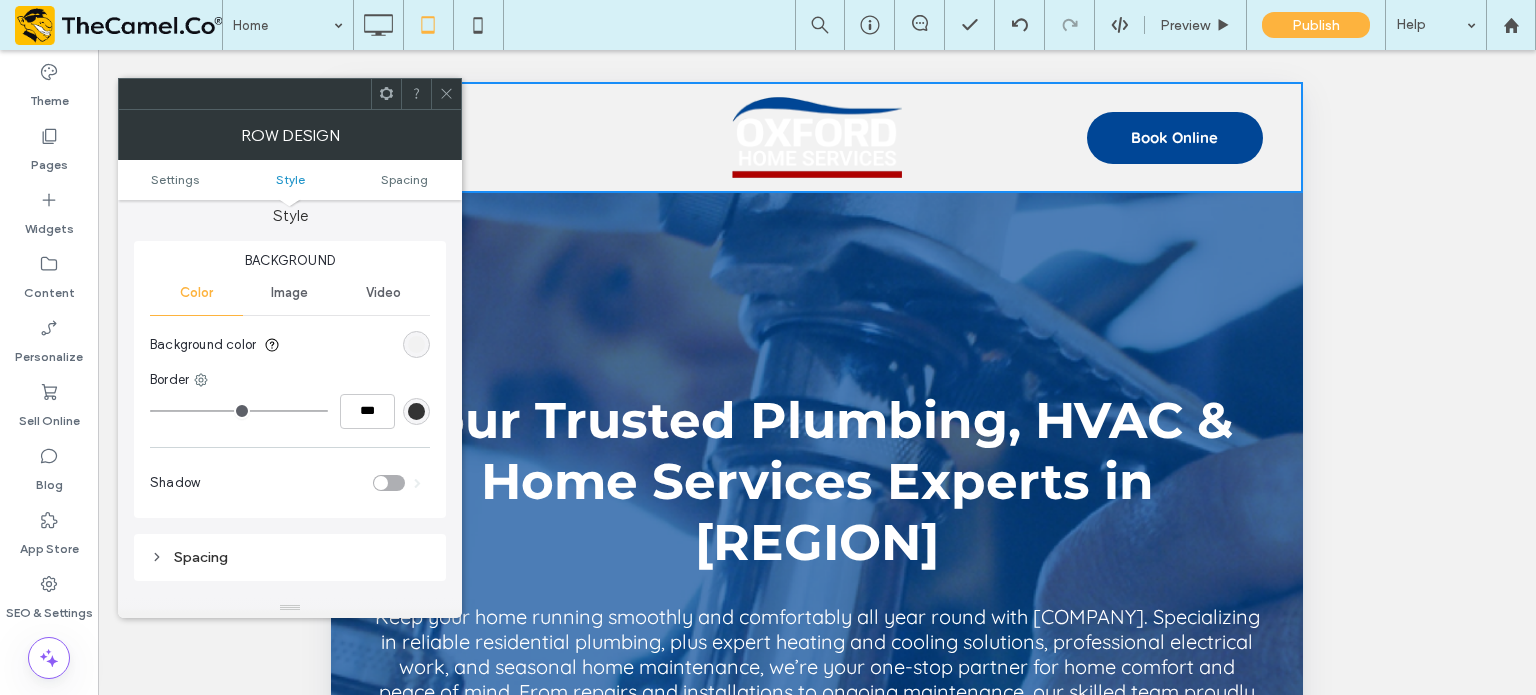 click at bounding box center [446, 94] 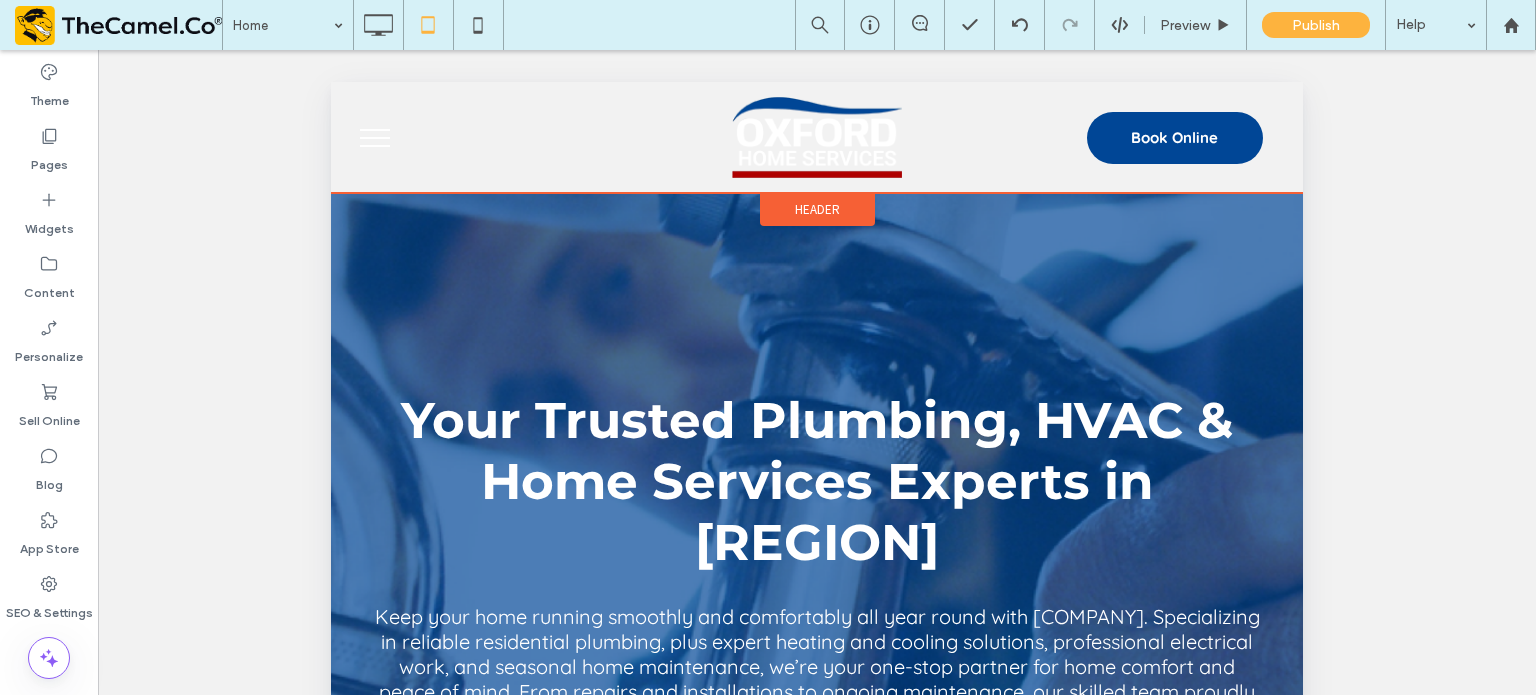 click on "Header" at bounding box center (817, 209) 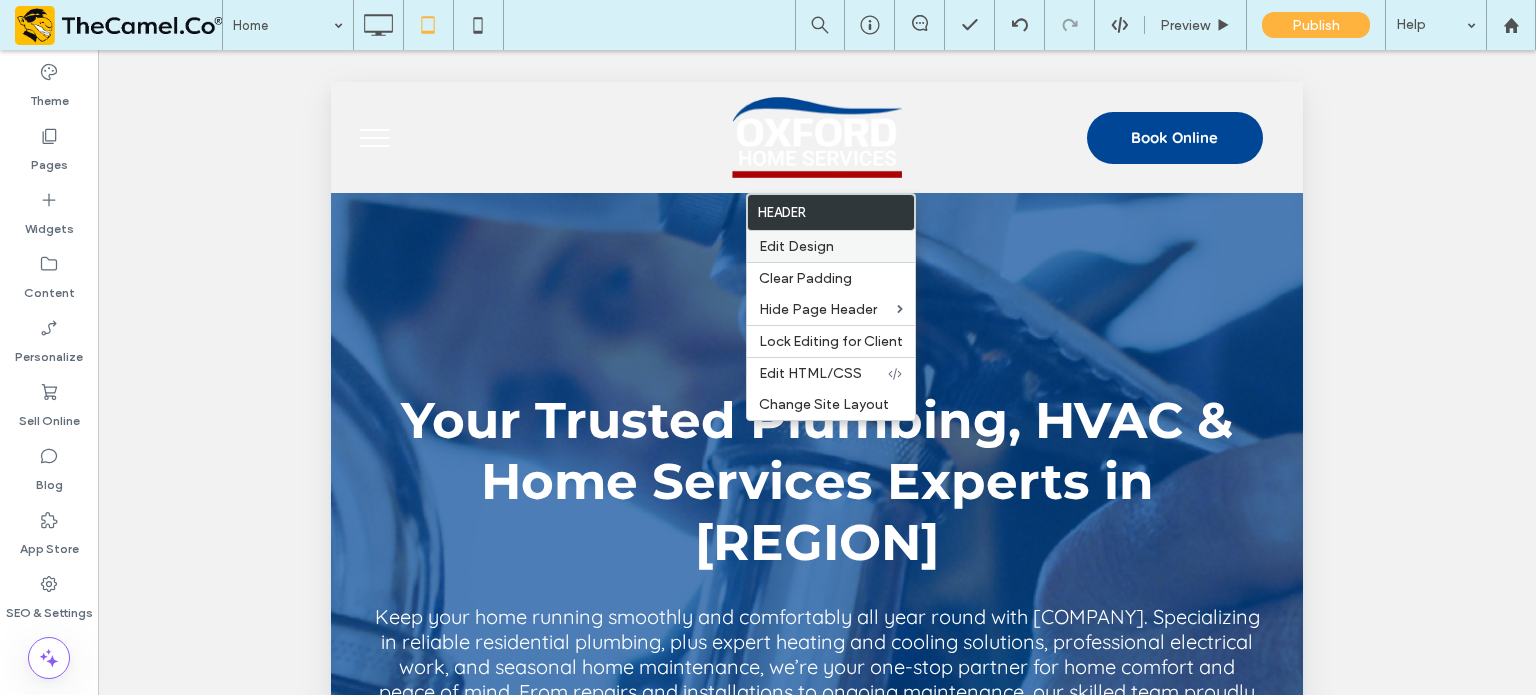 click on "Edit Design" at bounding box center [796, 246] 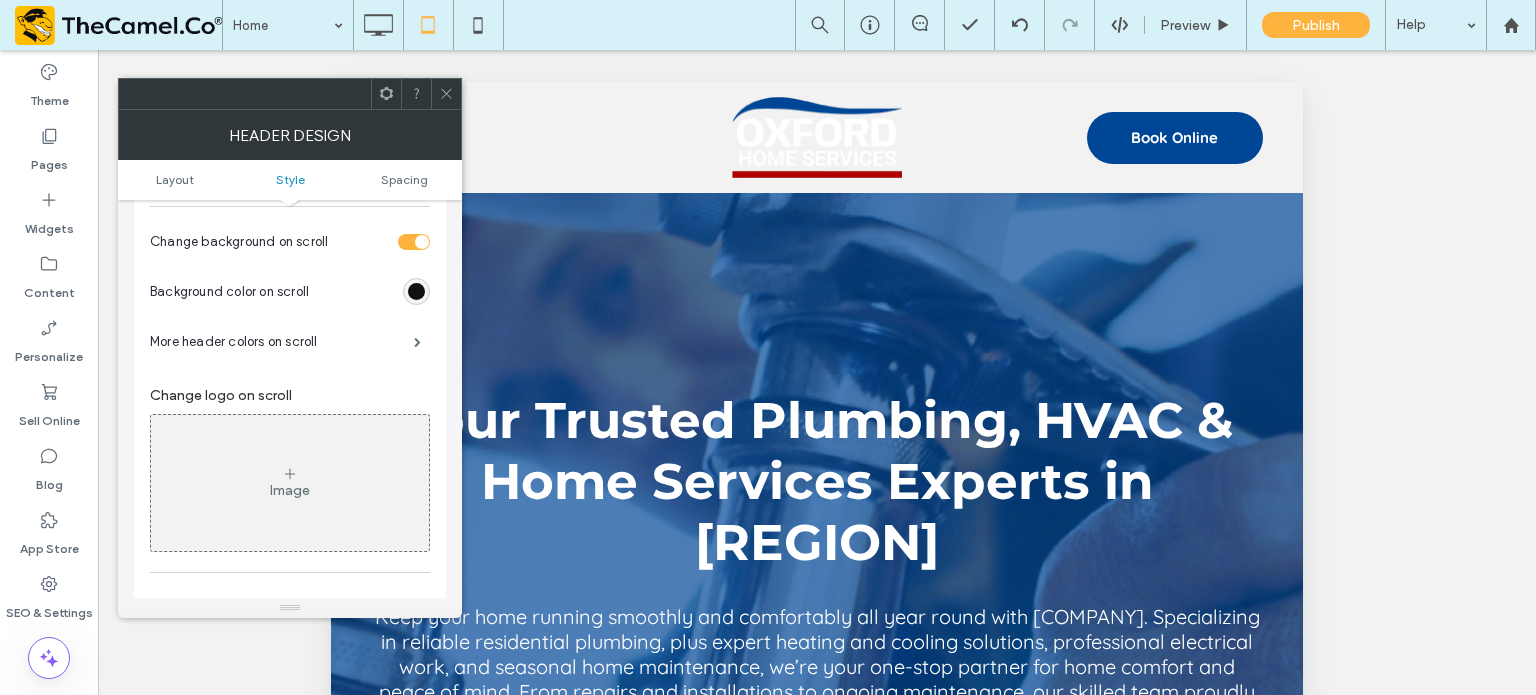 scroll, scrollTop: 500, scrollLeft: 0, axis: vertical 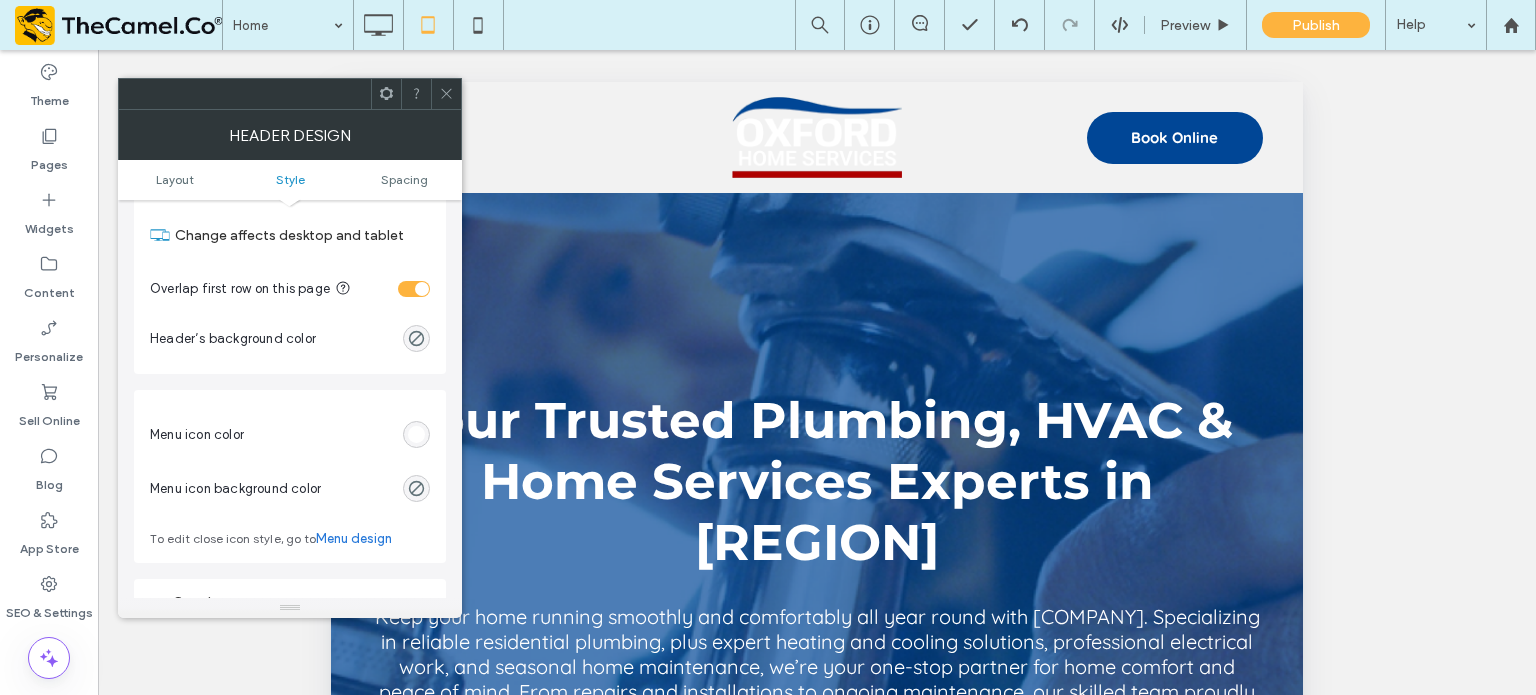 click at bounding box center [416, 434] 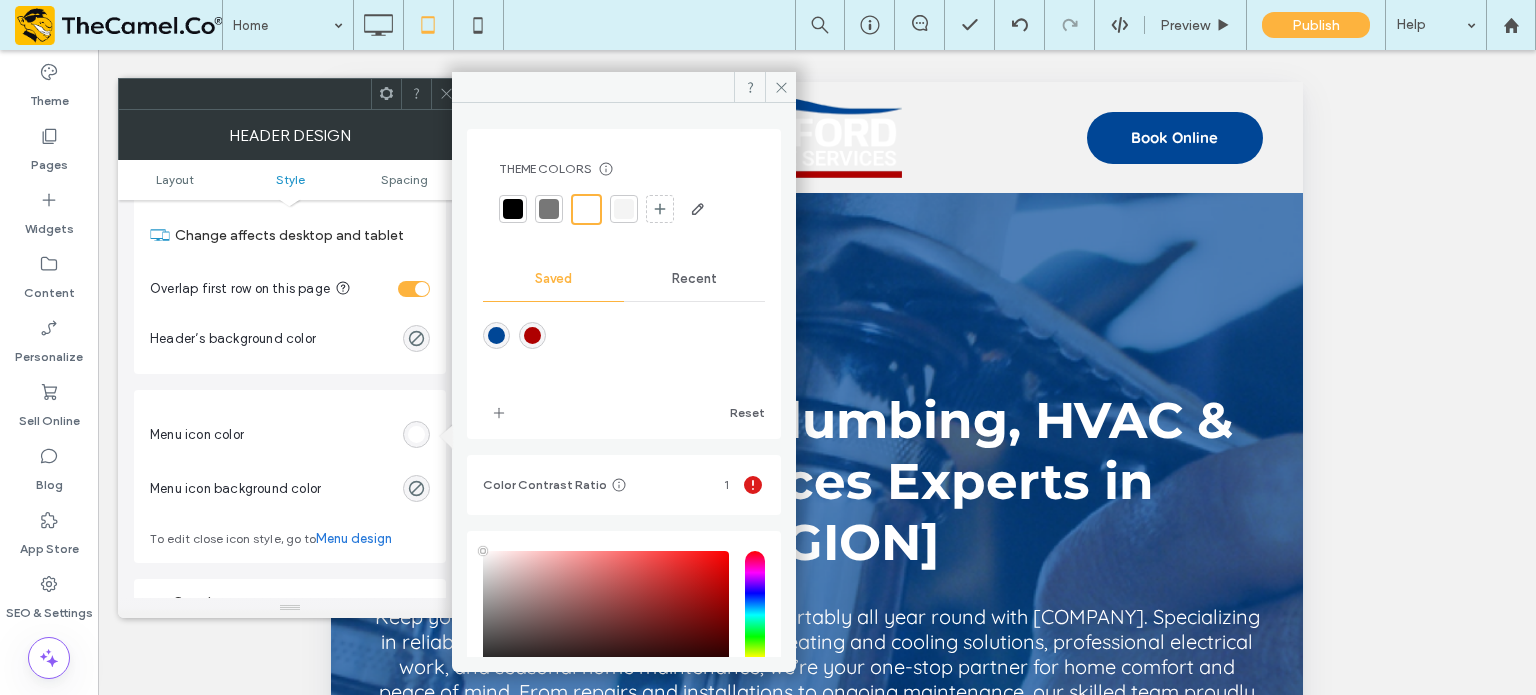 click at bounding box center (496, 335) 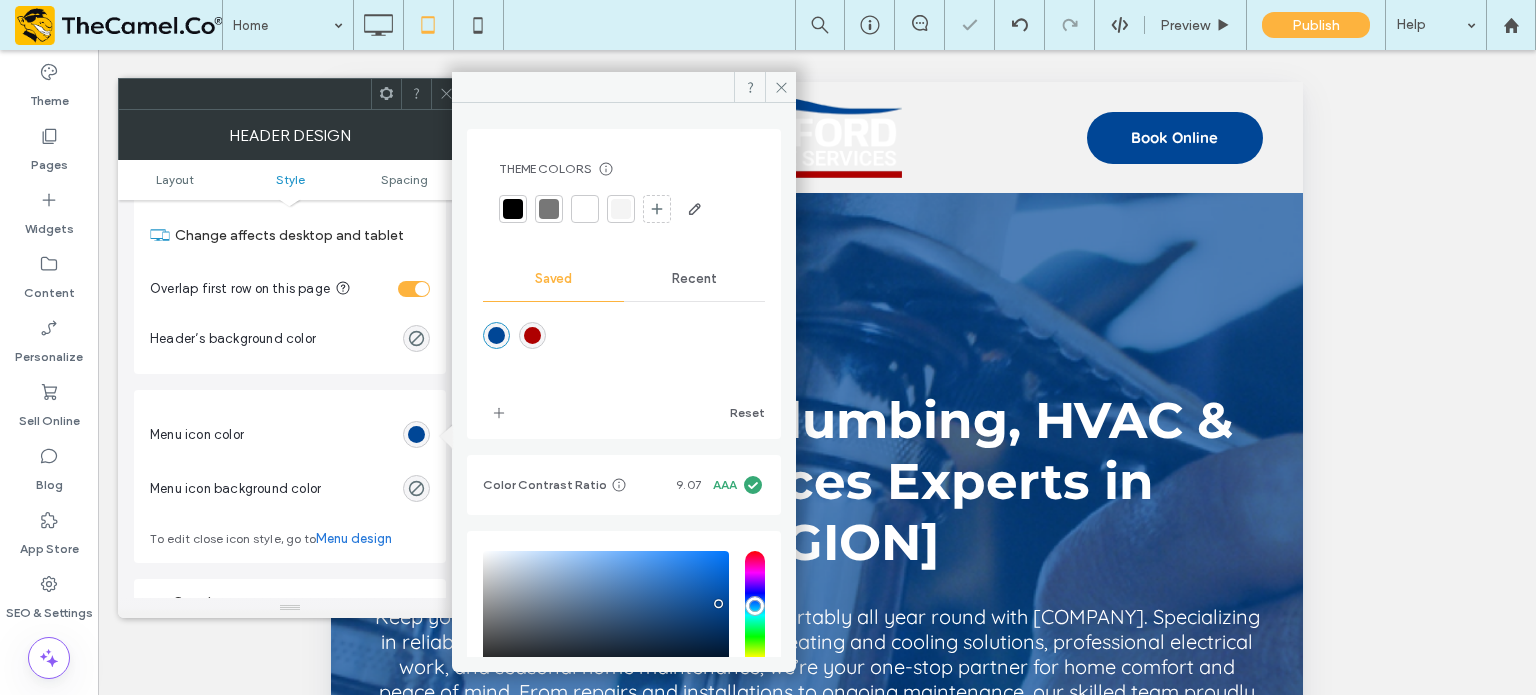 type on "*******" 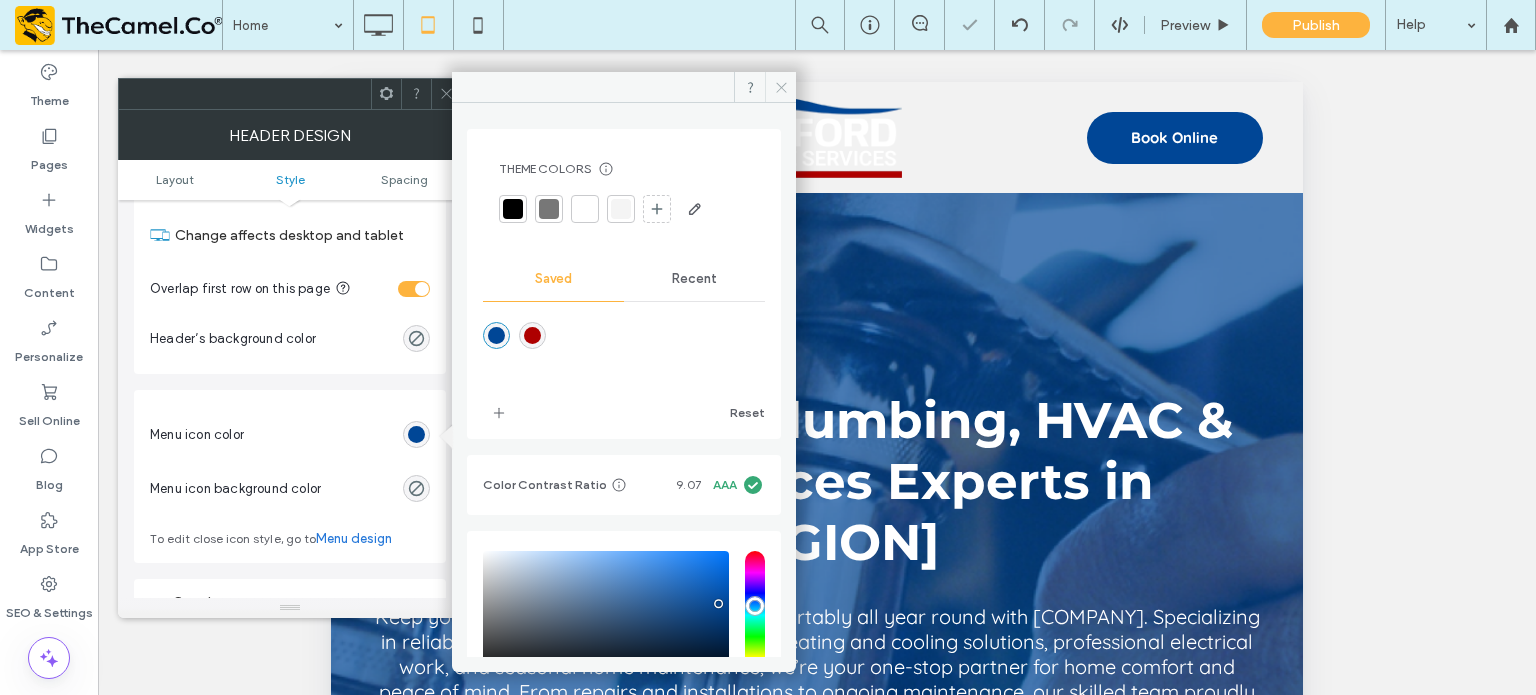 drag, startPoint x: 780, startPoint y: 82, endPoint x: 455, endPoint y: 0, distance: 335.18503 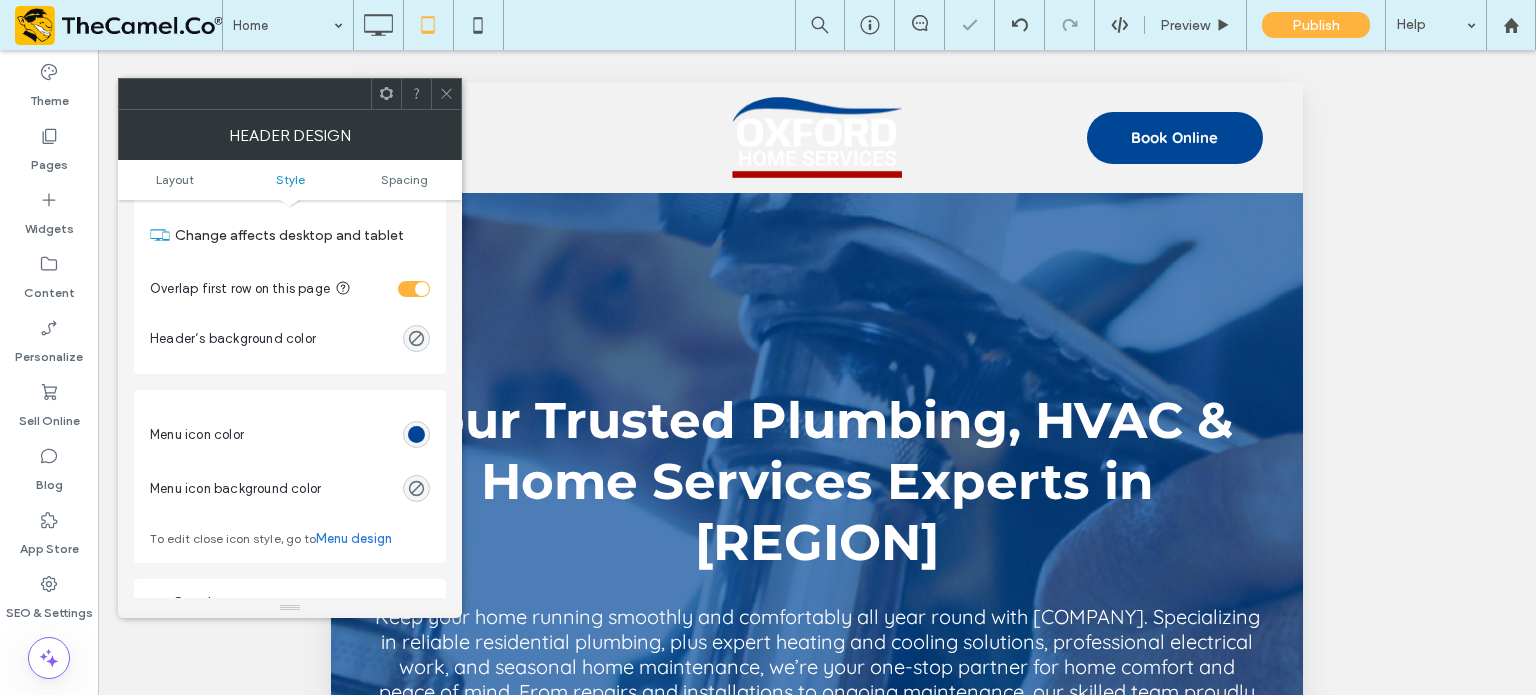 click 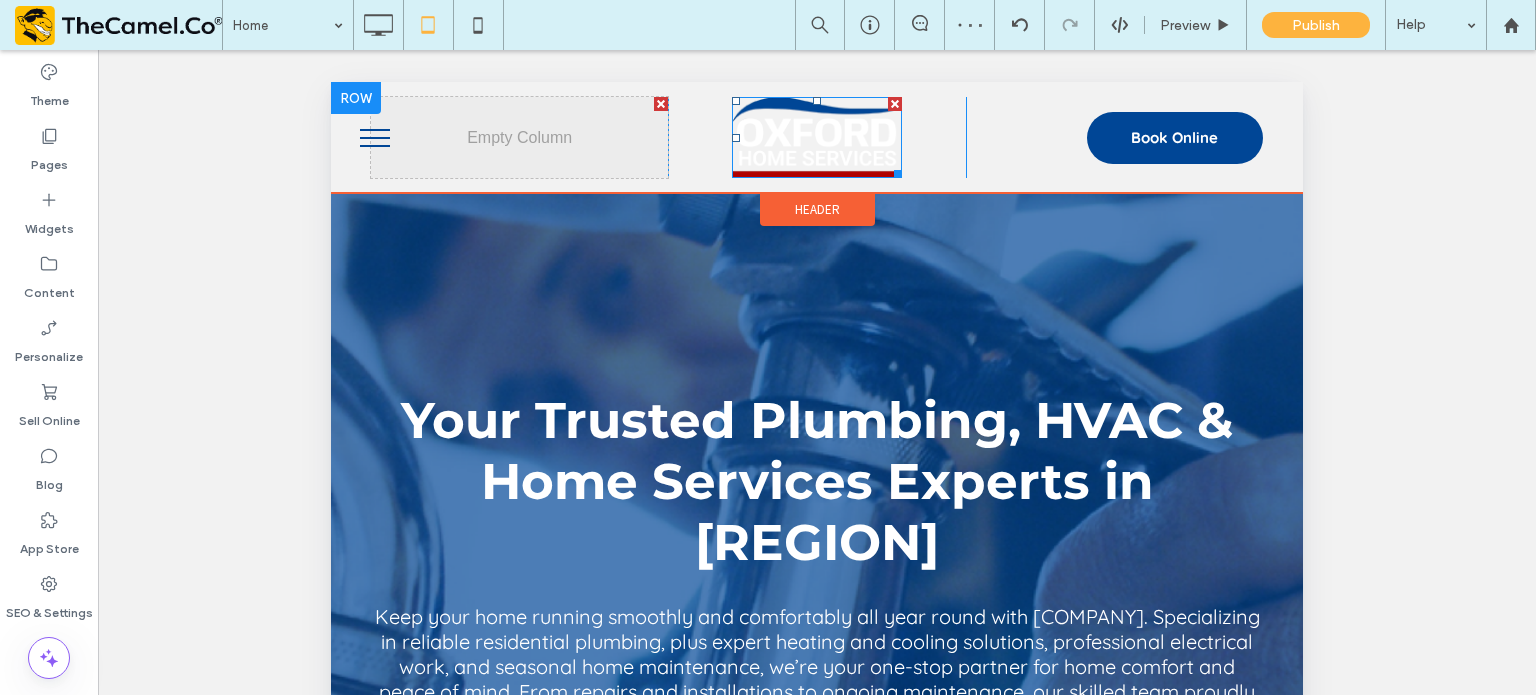 click at bounding box center (817, 137) 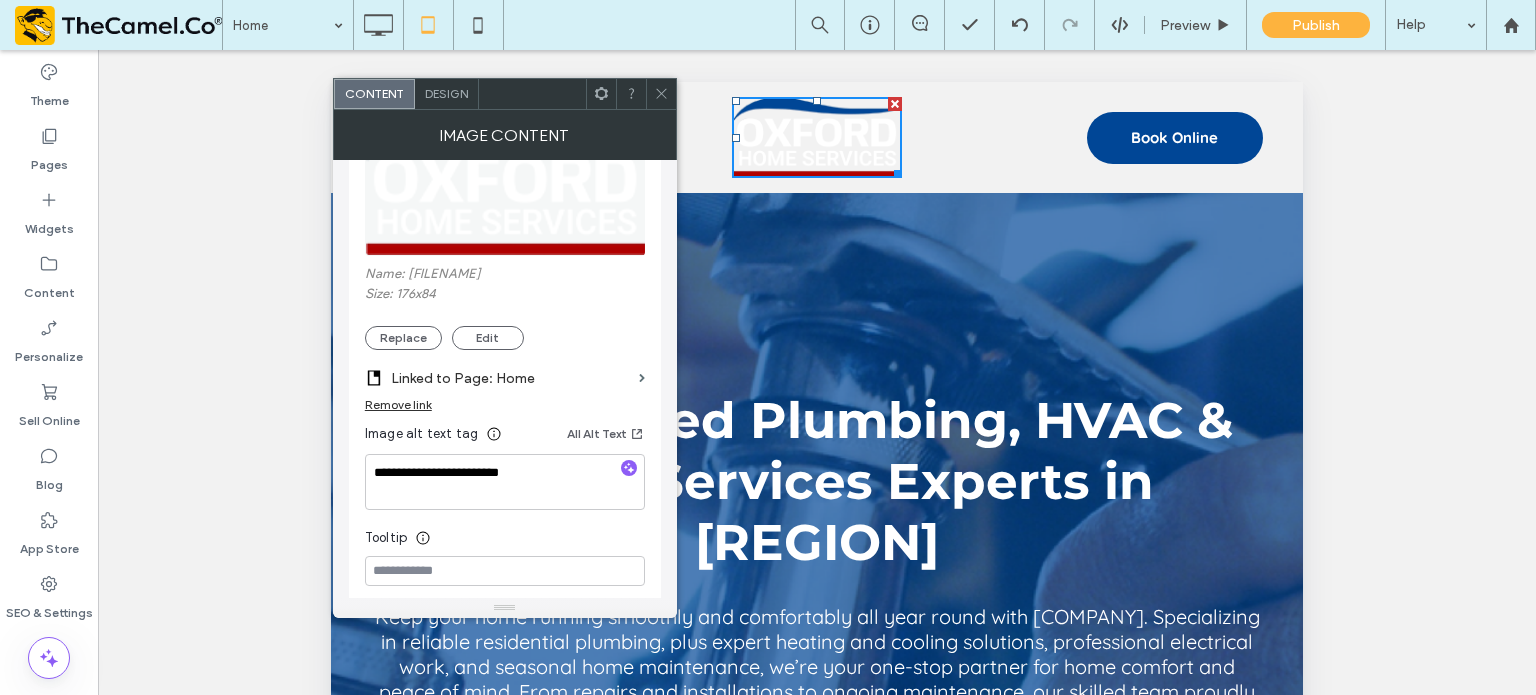 scroll, scrollTop: 300, scrollLeft: 0, axis: vertical 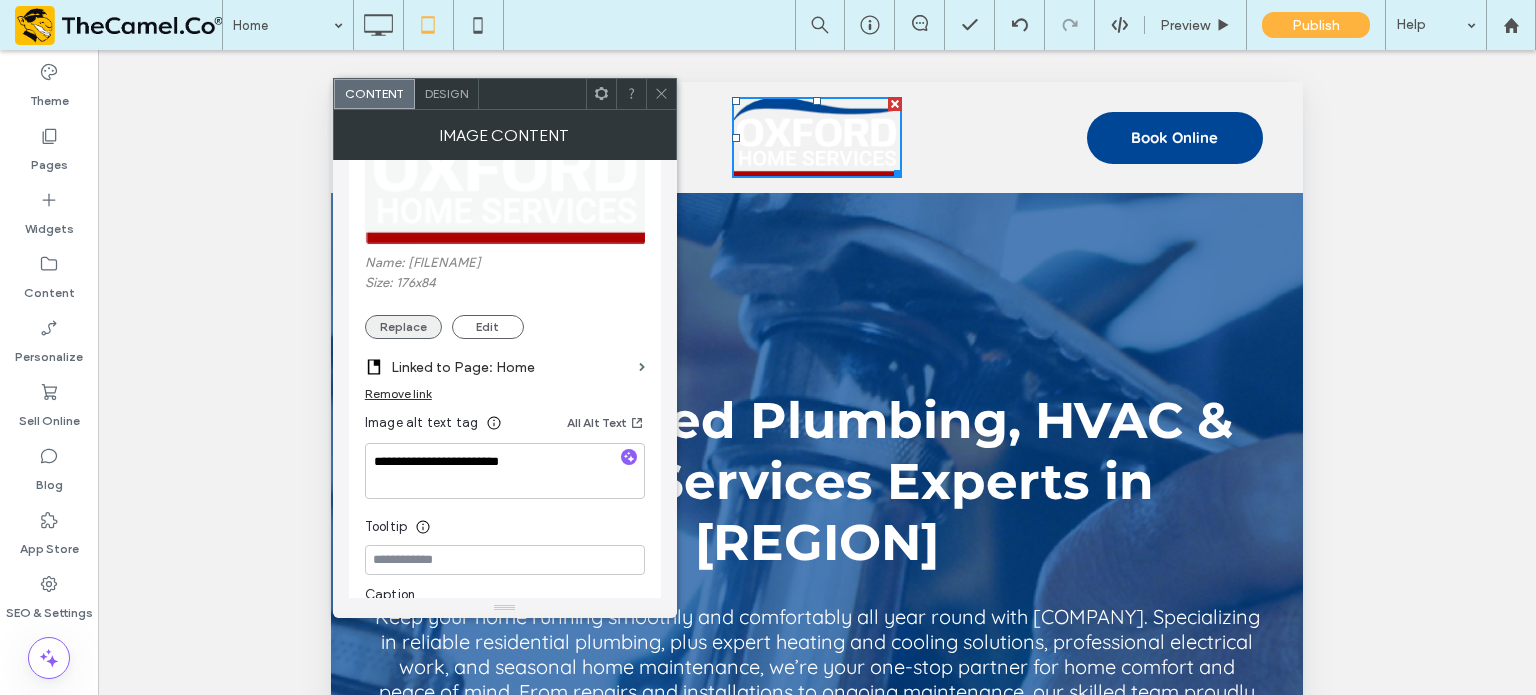 click on "Replace" at bounding box center [403, 327] 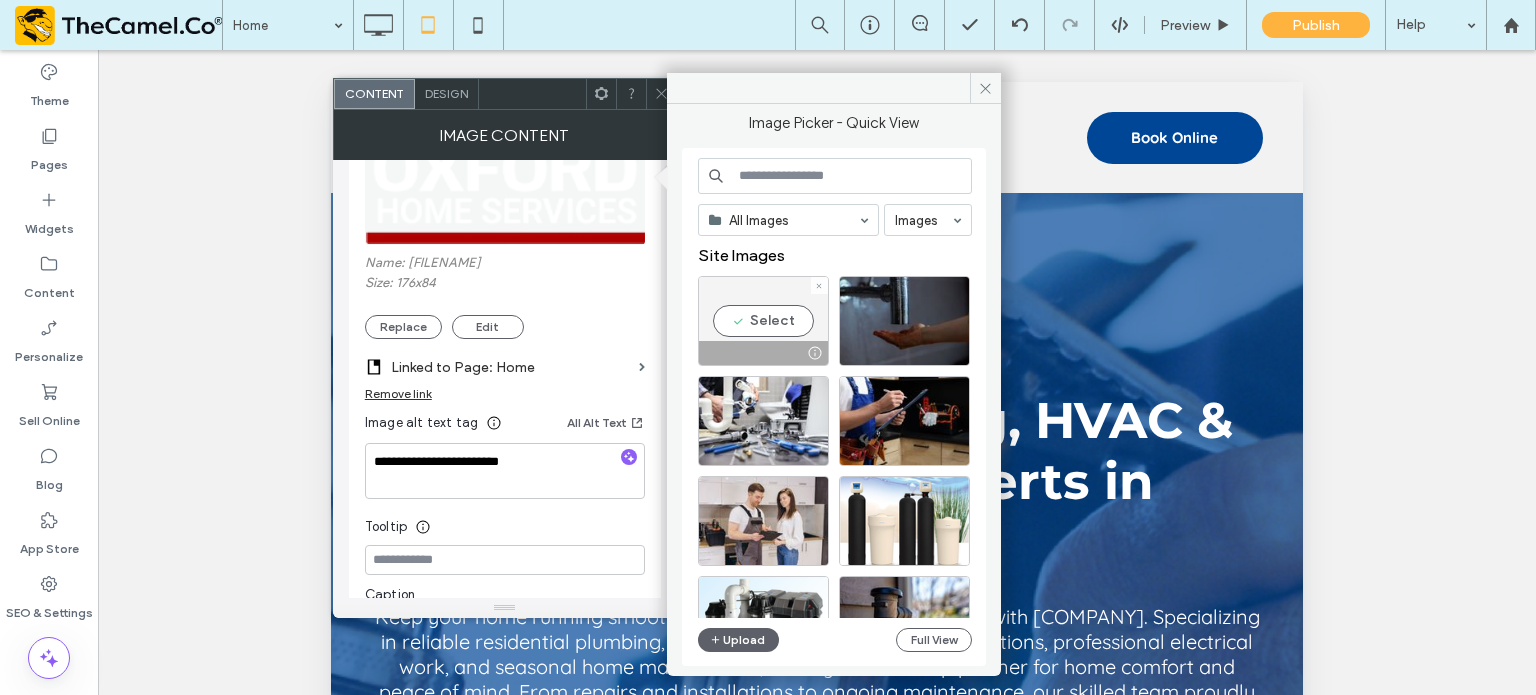click on "Select" at bounding box center [763, 321] 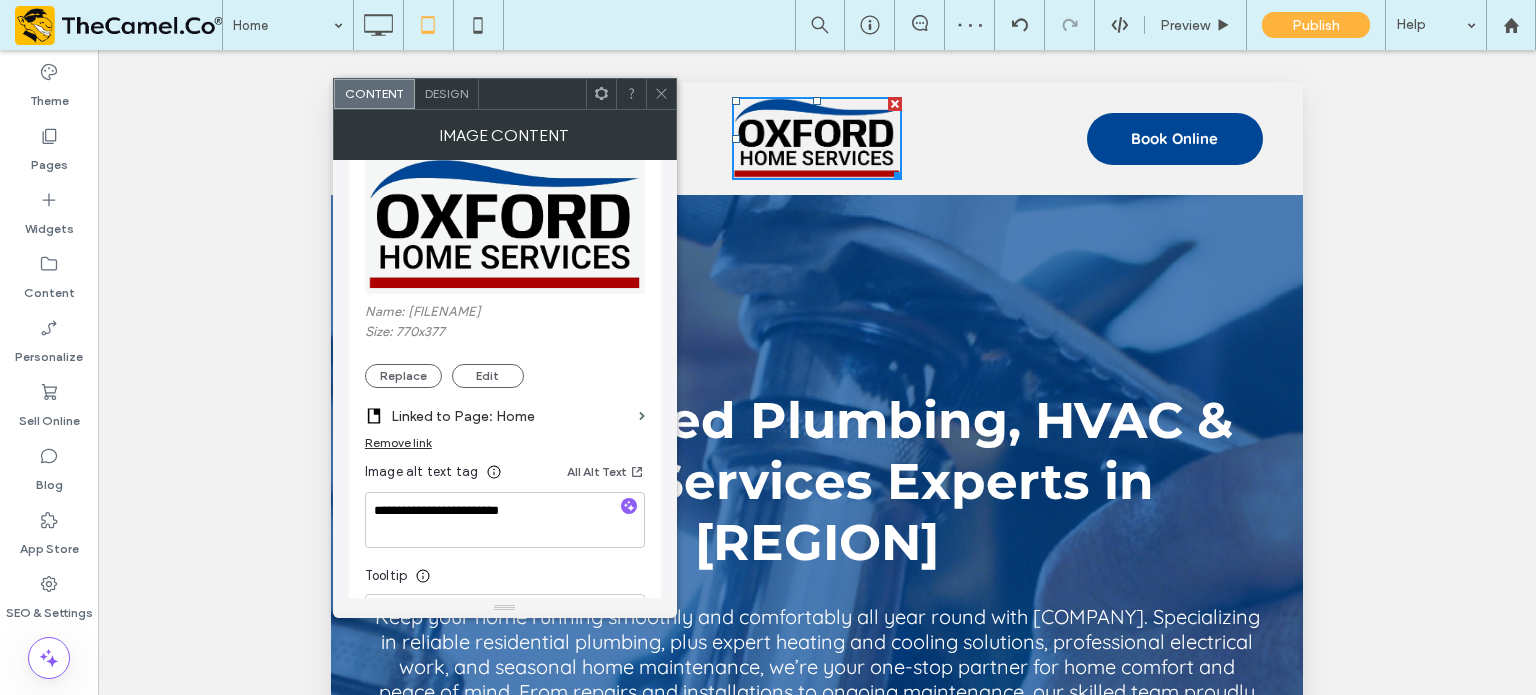 scroll, scrollTop: 166, scrollLeft: 0, axis: vertical 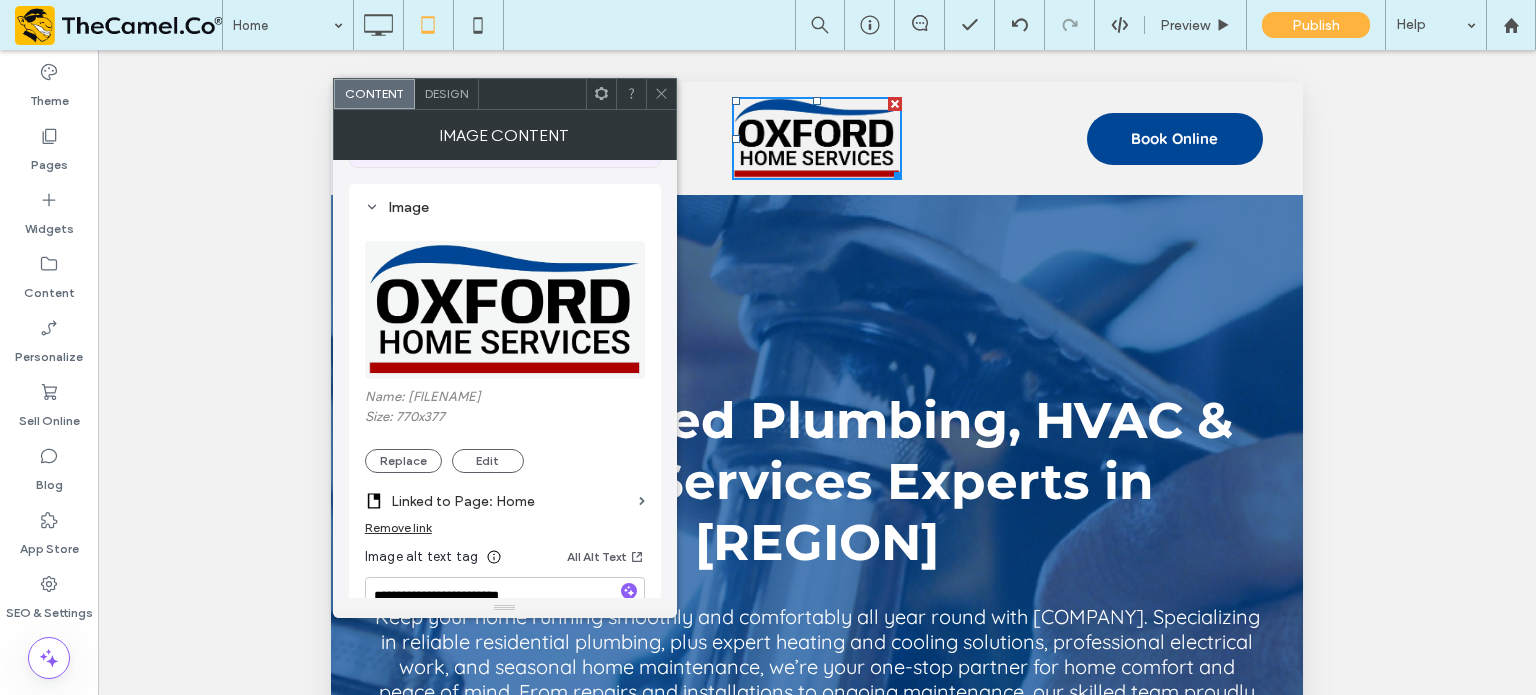click 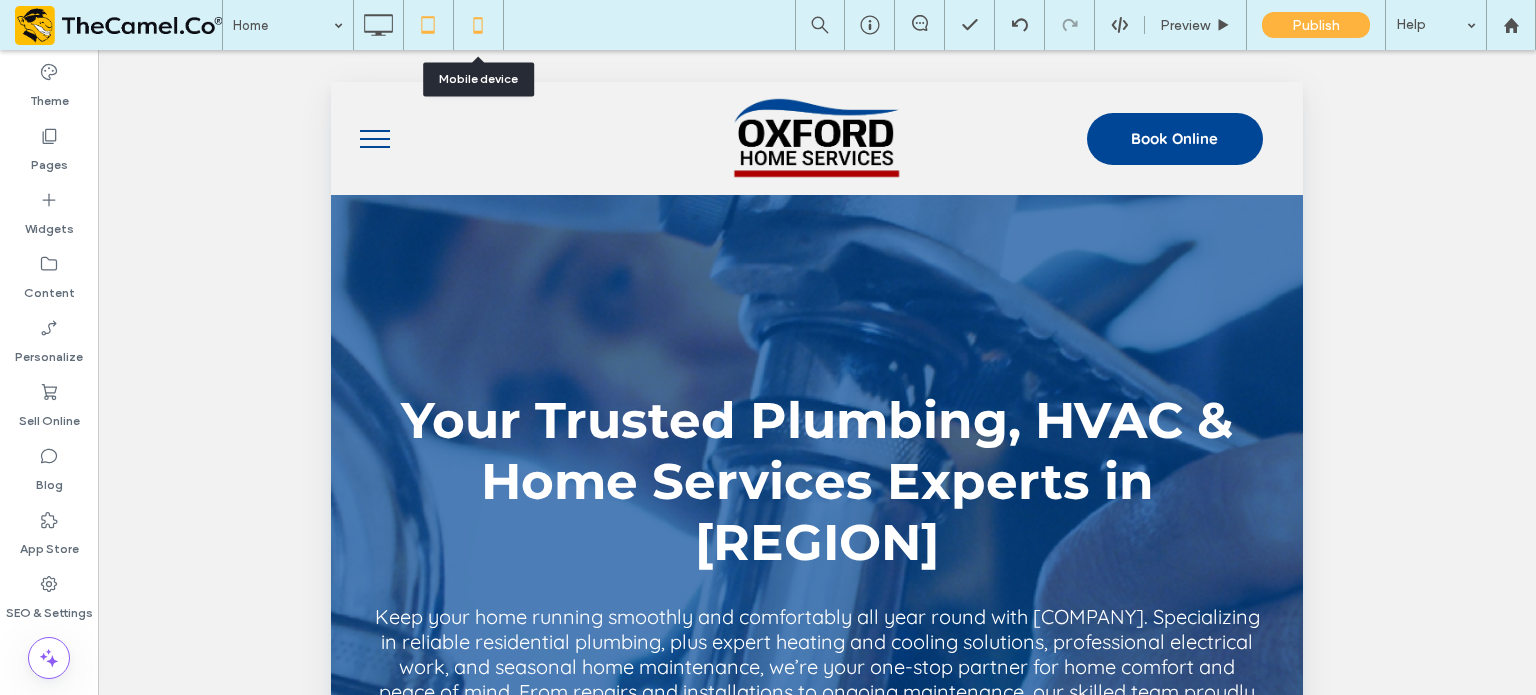 click 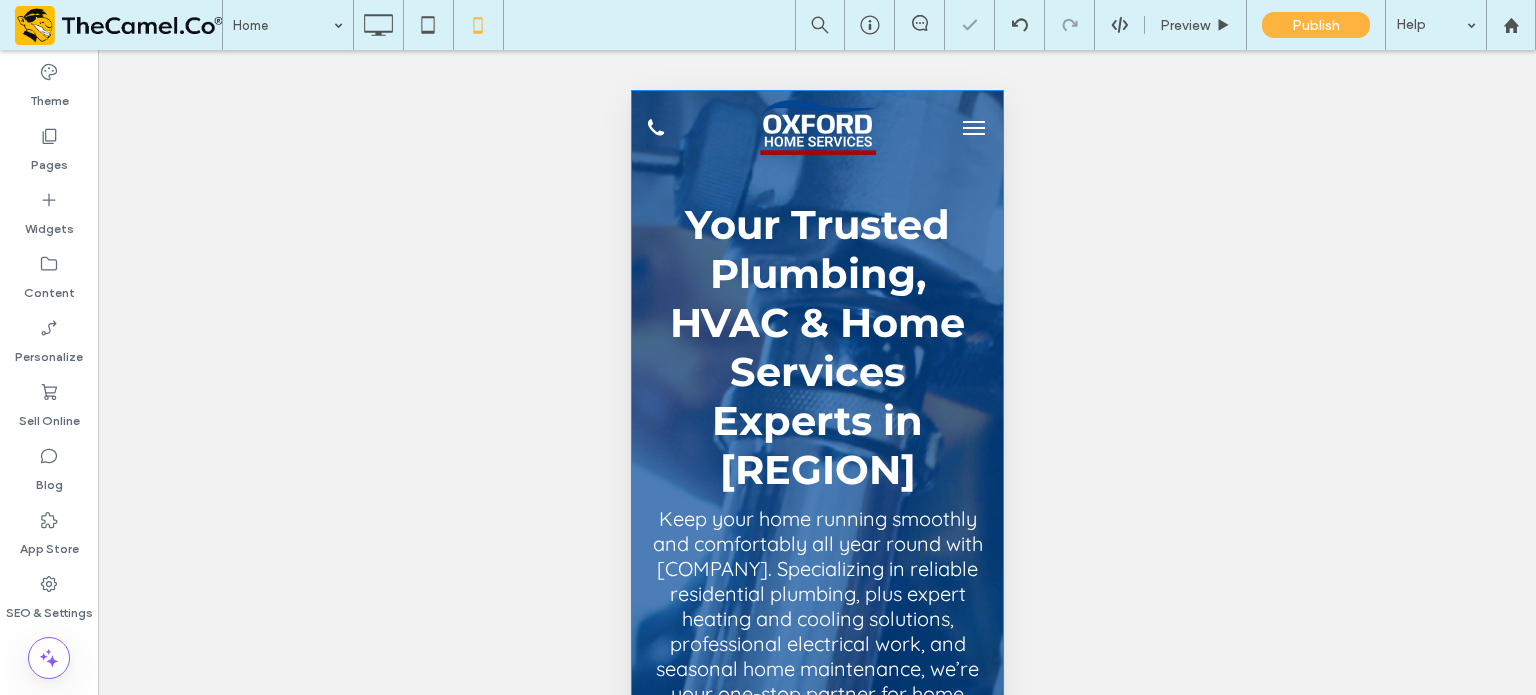 scroll, scrollTop: 0, scrollLeft: 0, axis: both 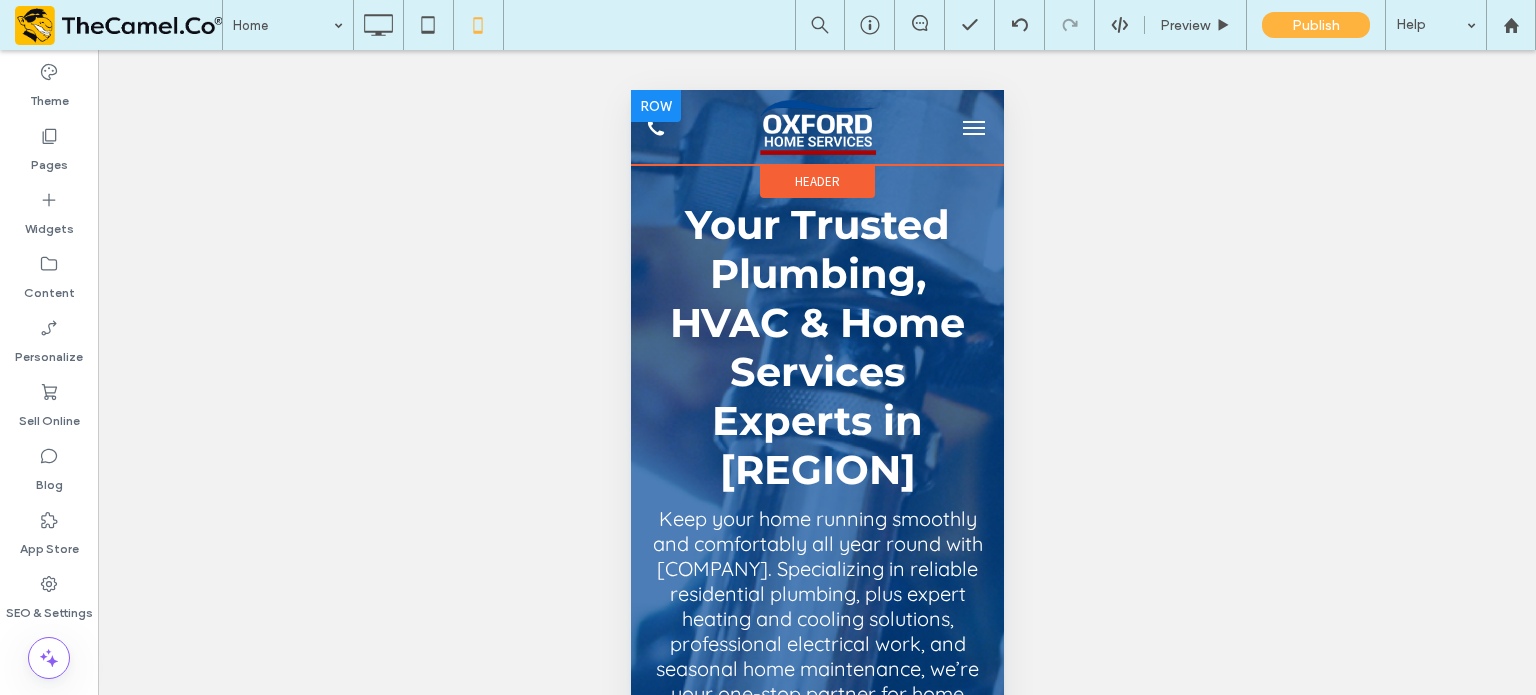 click at bounding box center (655, 106) 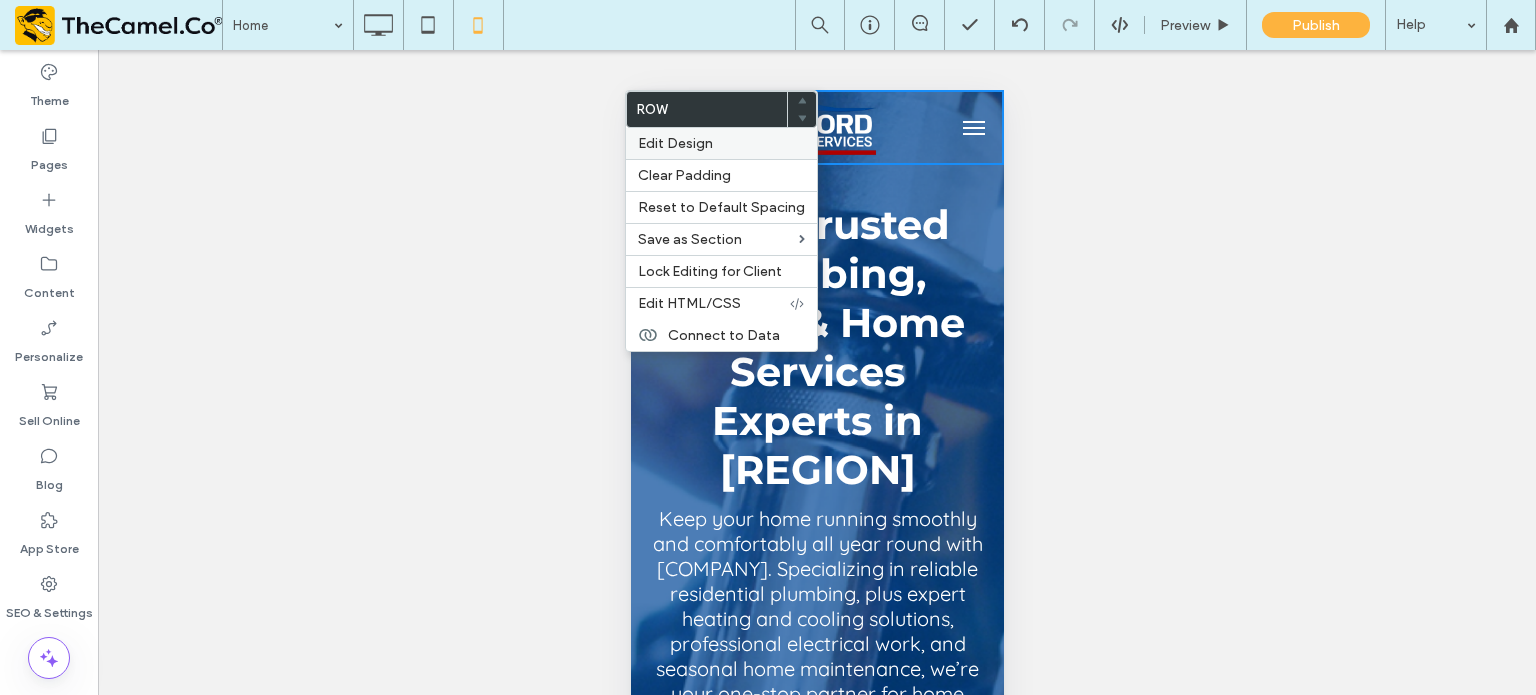 click on "Edit Design" at bounding box center (675, 143) 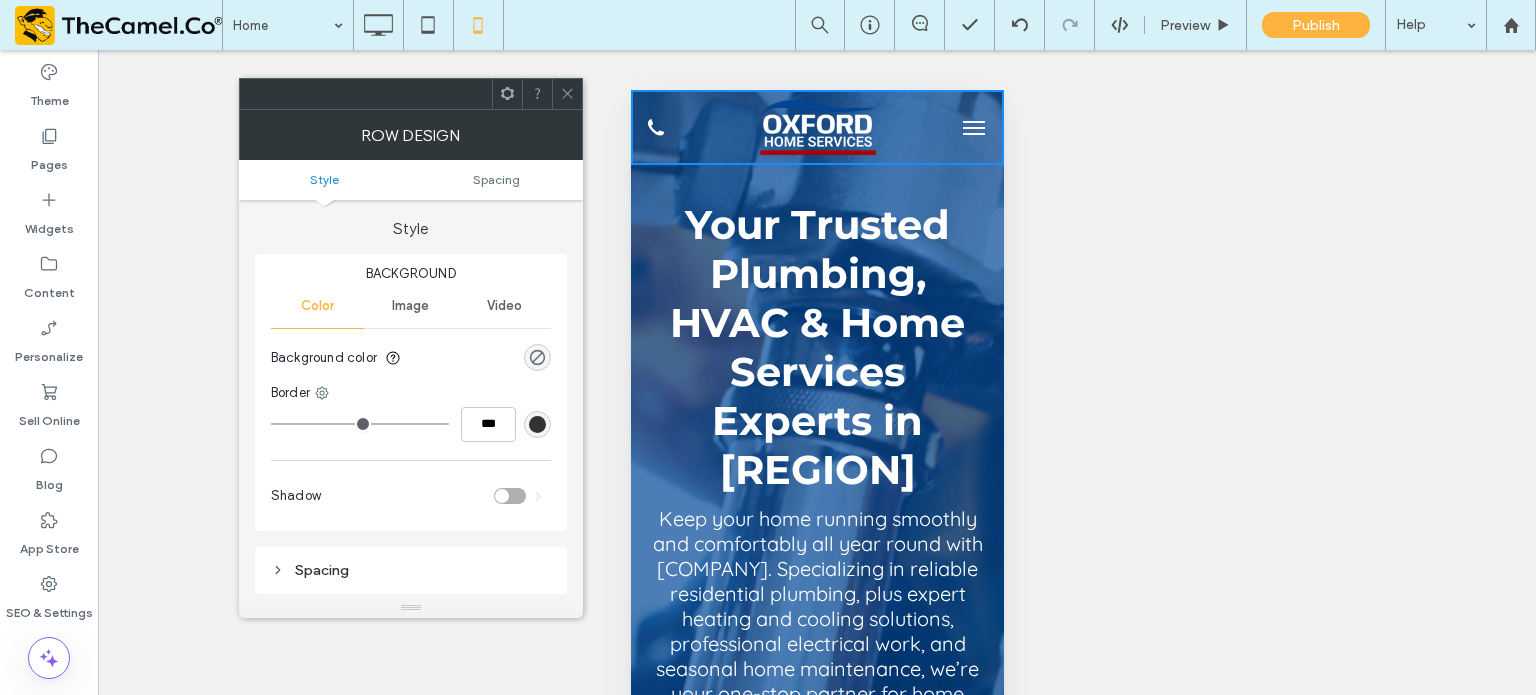 click at bounding box center [537, 357] 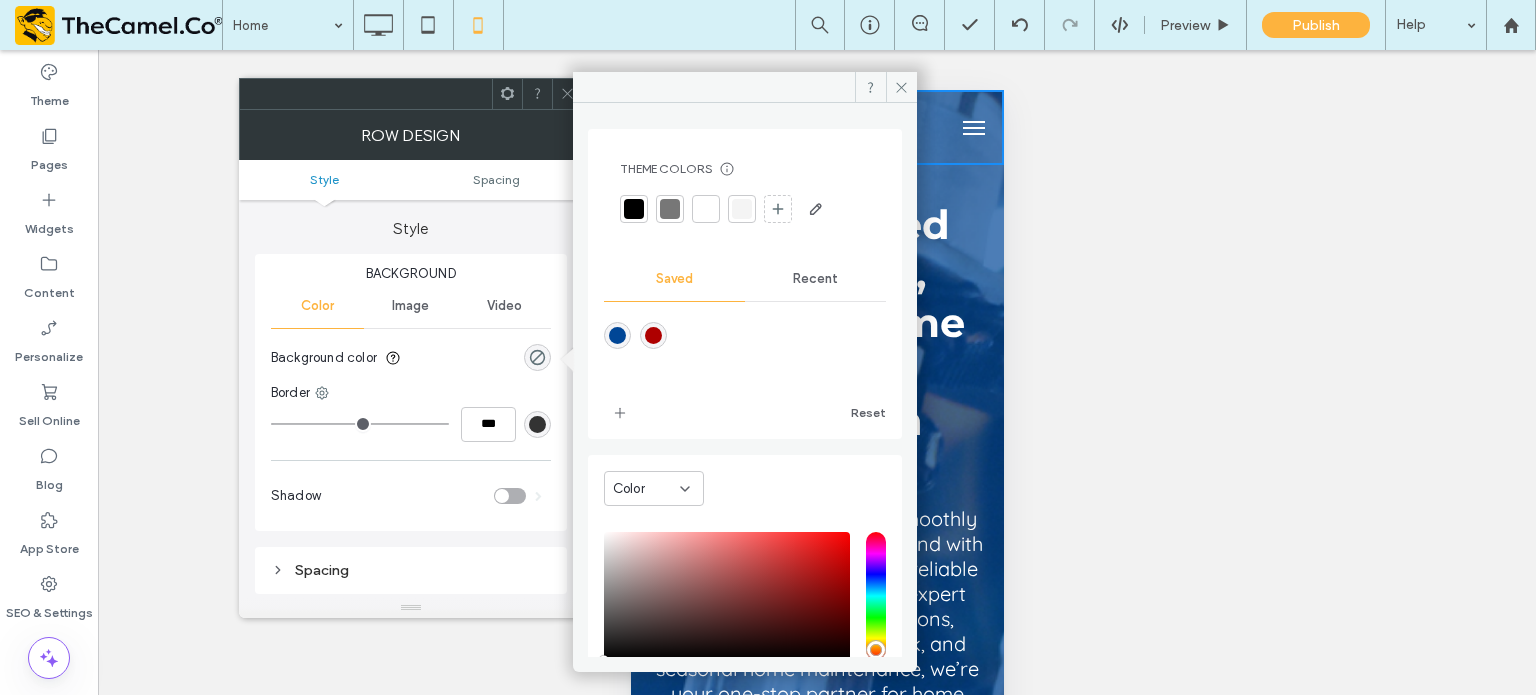 click on "Recent" at bounding box center (815, 279) 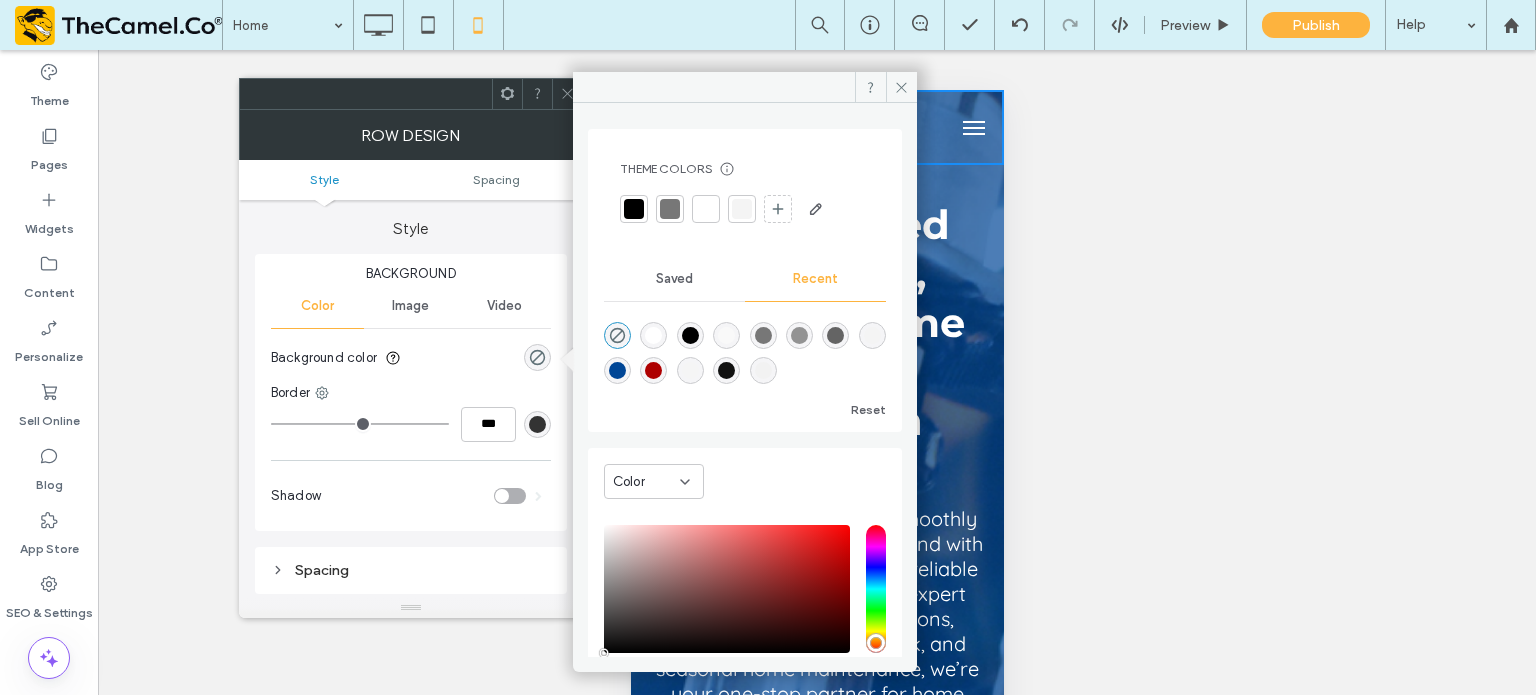 click at bounding box center (763, 370) 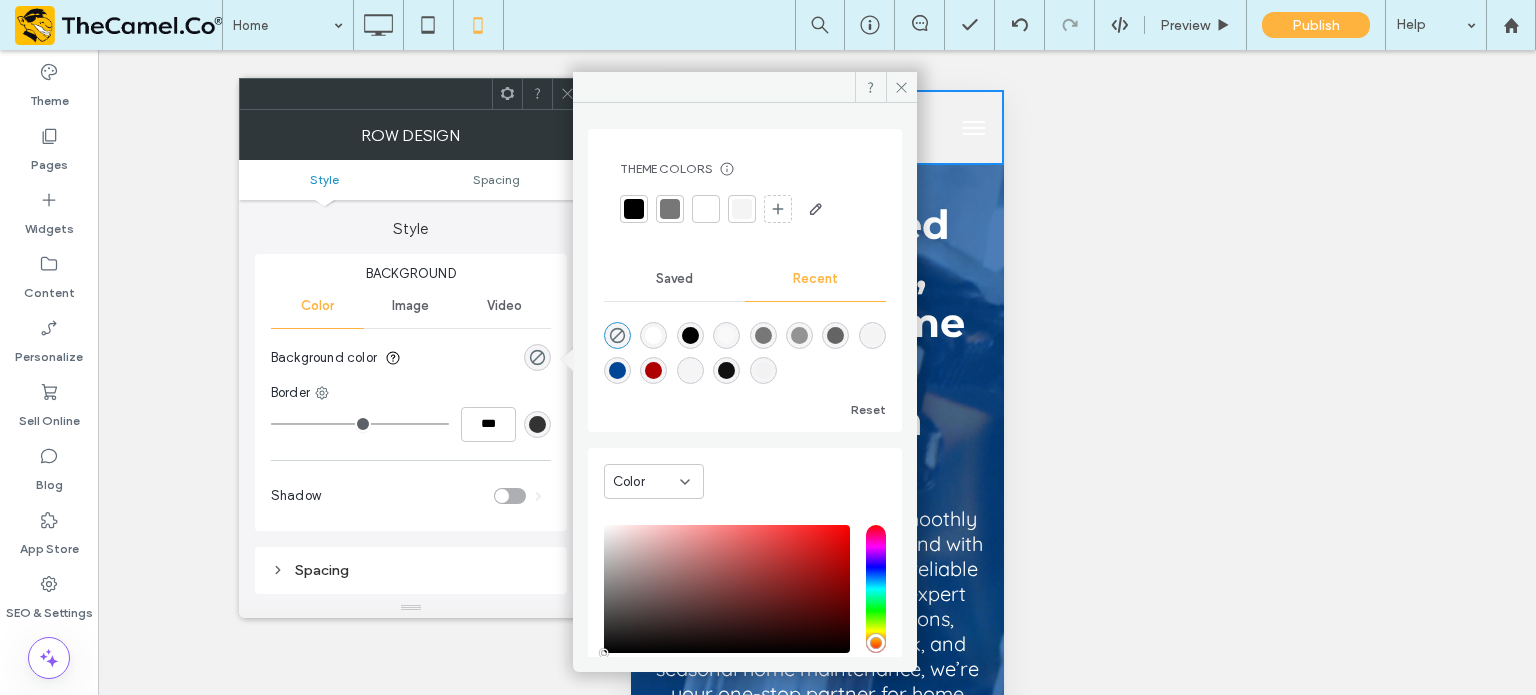 type on "*******" 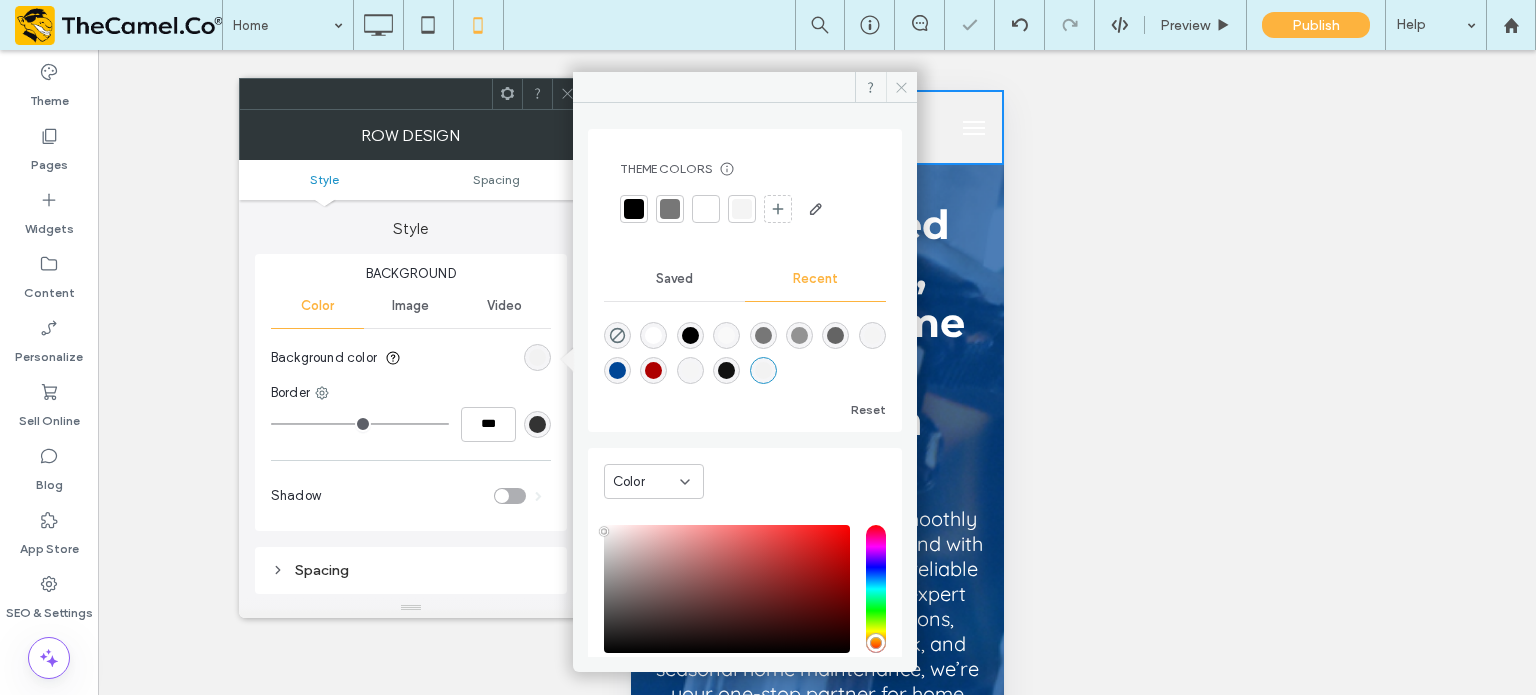 click 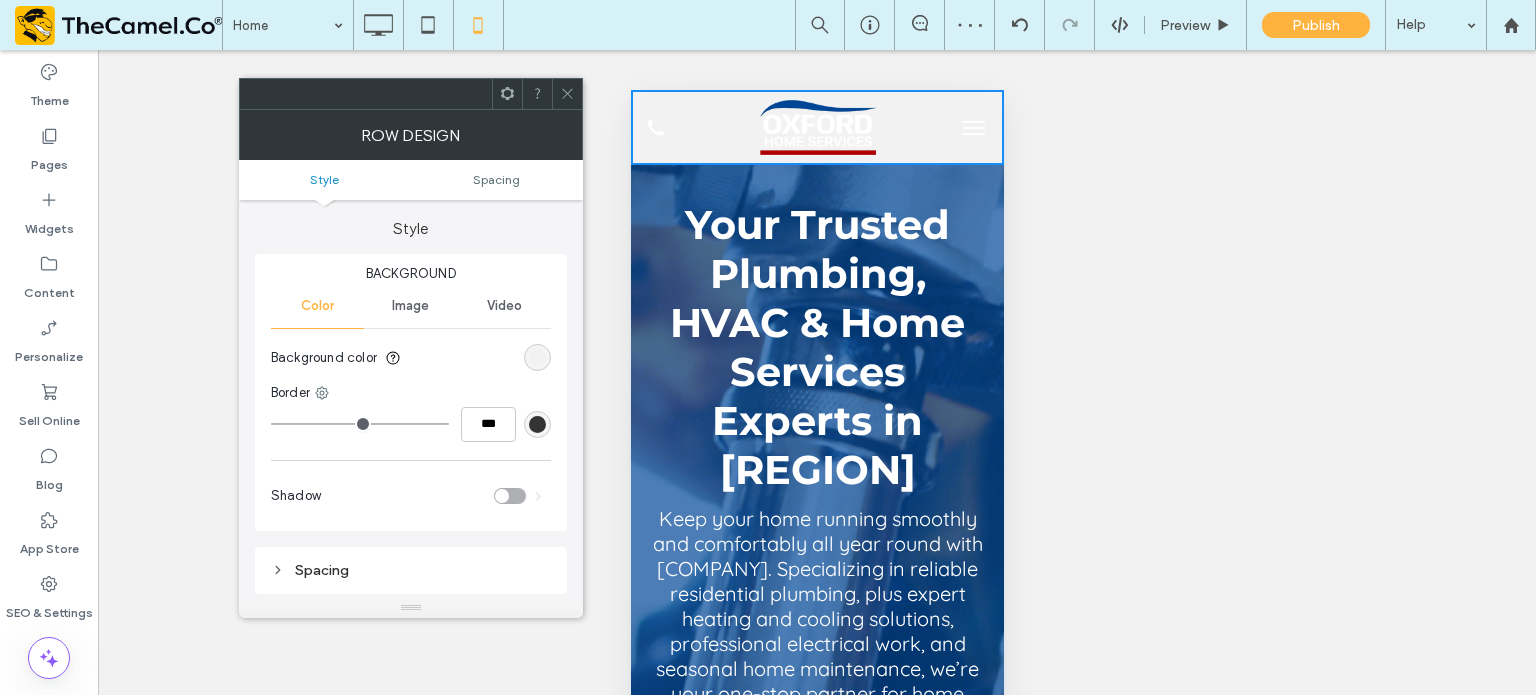 click 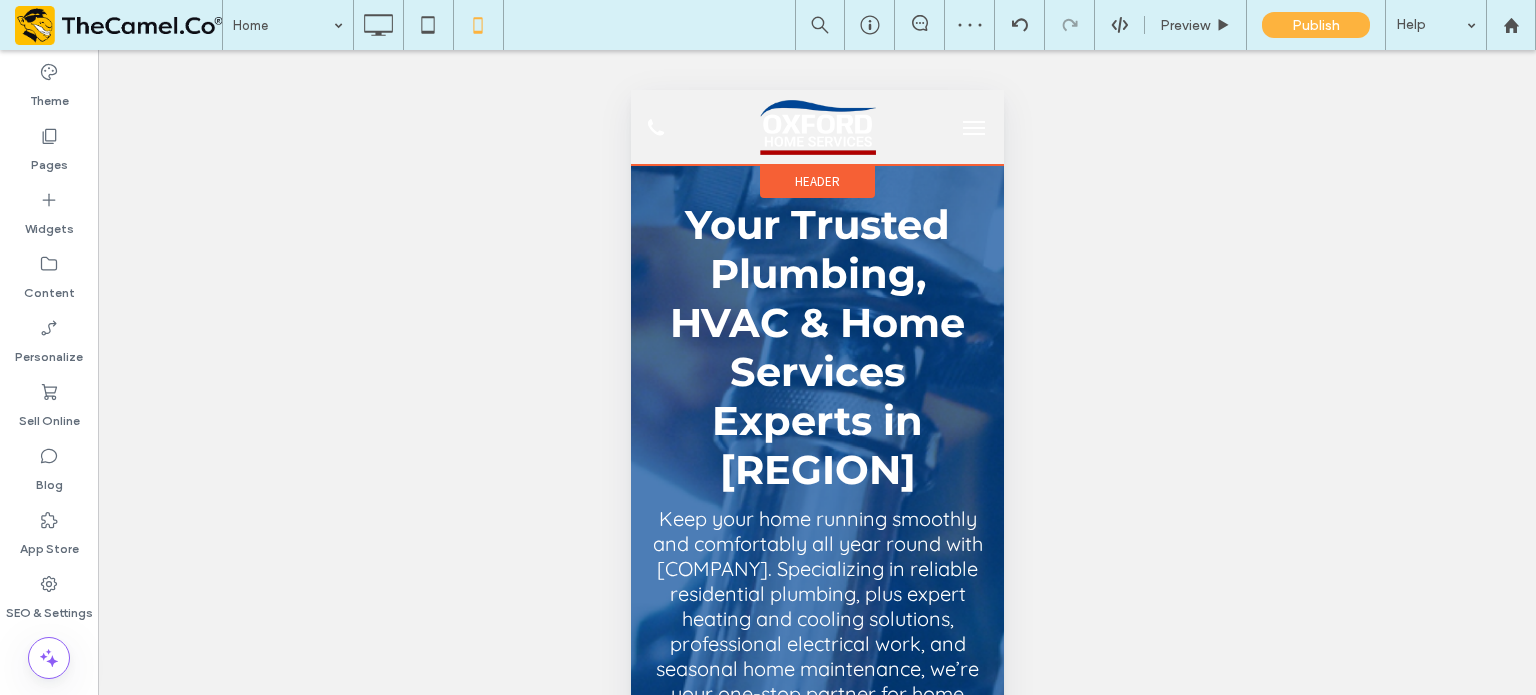 click on "Header" at bounding box center (816, 181) 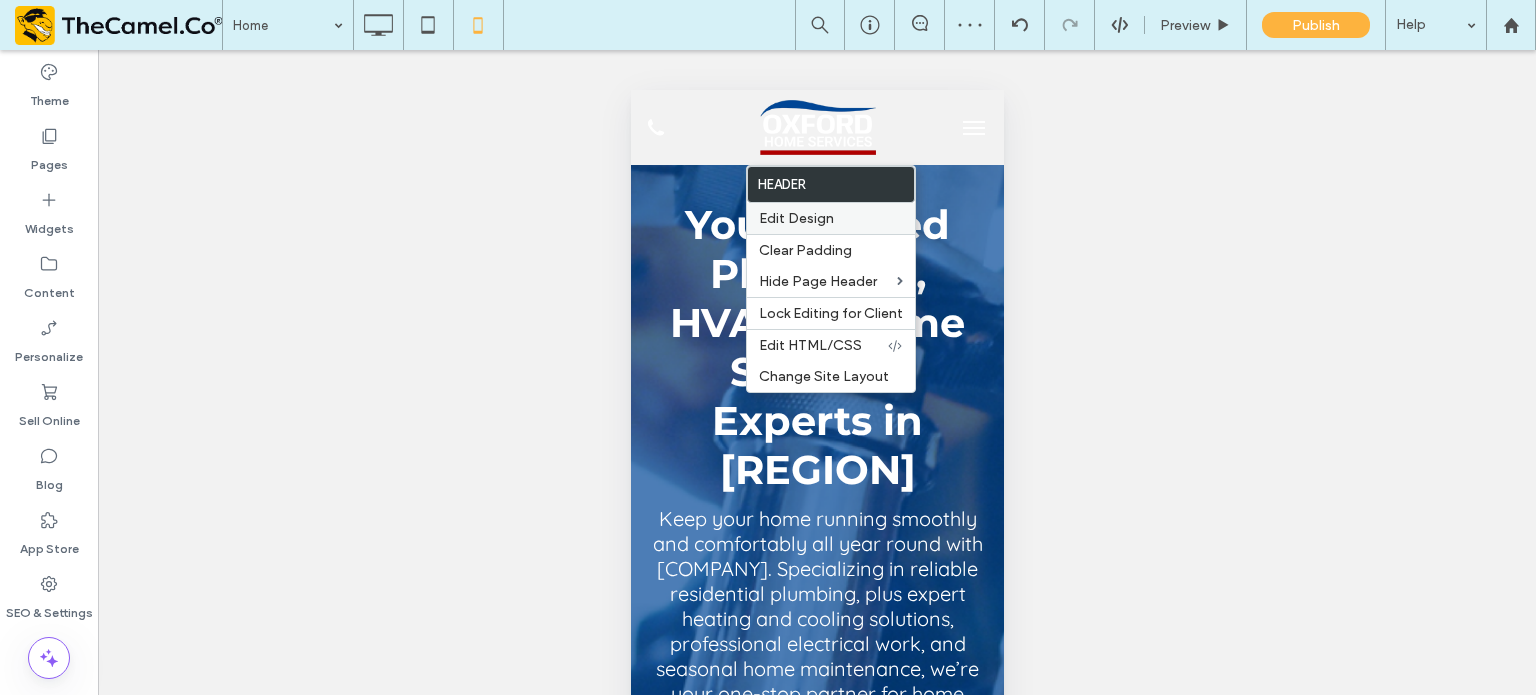 click on "Edit Design" at bounding box center (796, 218) 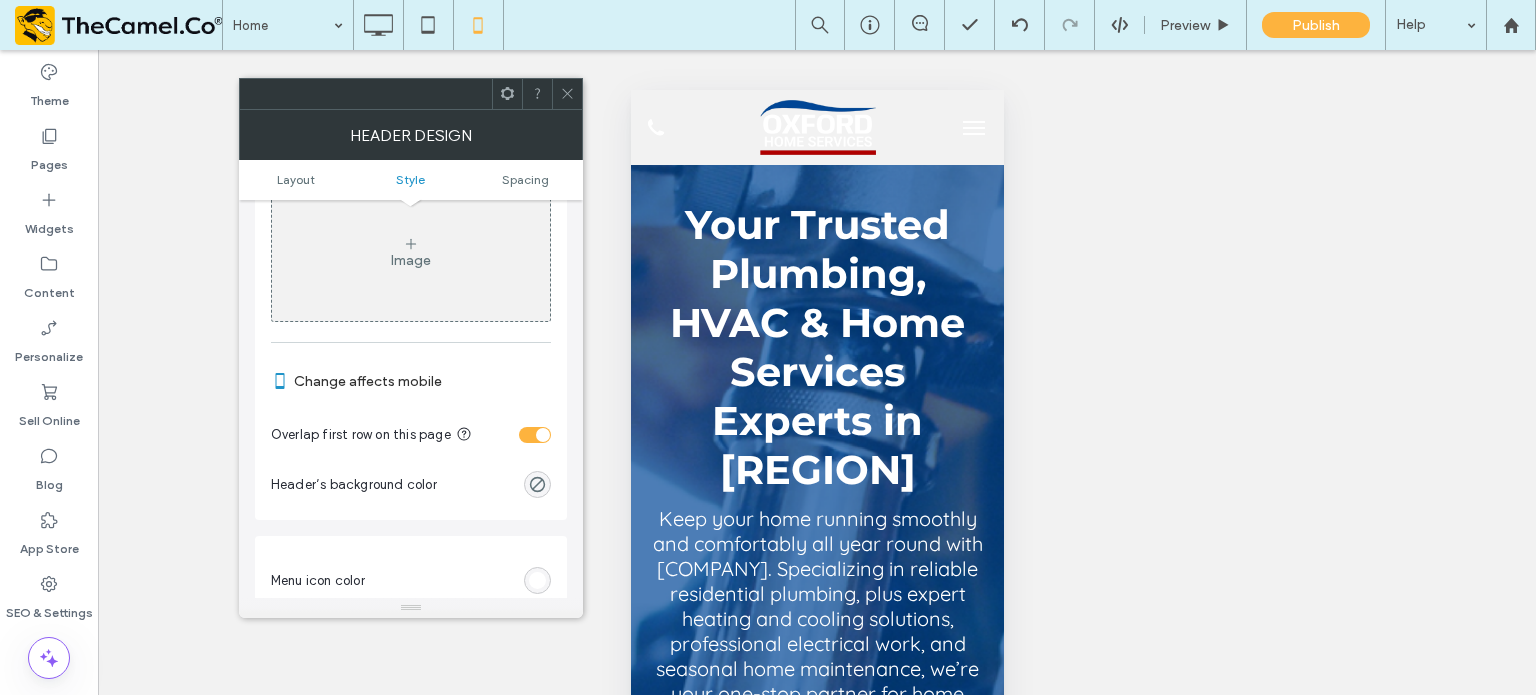 scroll, scrollTop: 781, scrollLeft: 0, axis: vertical 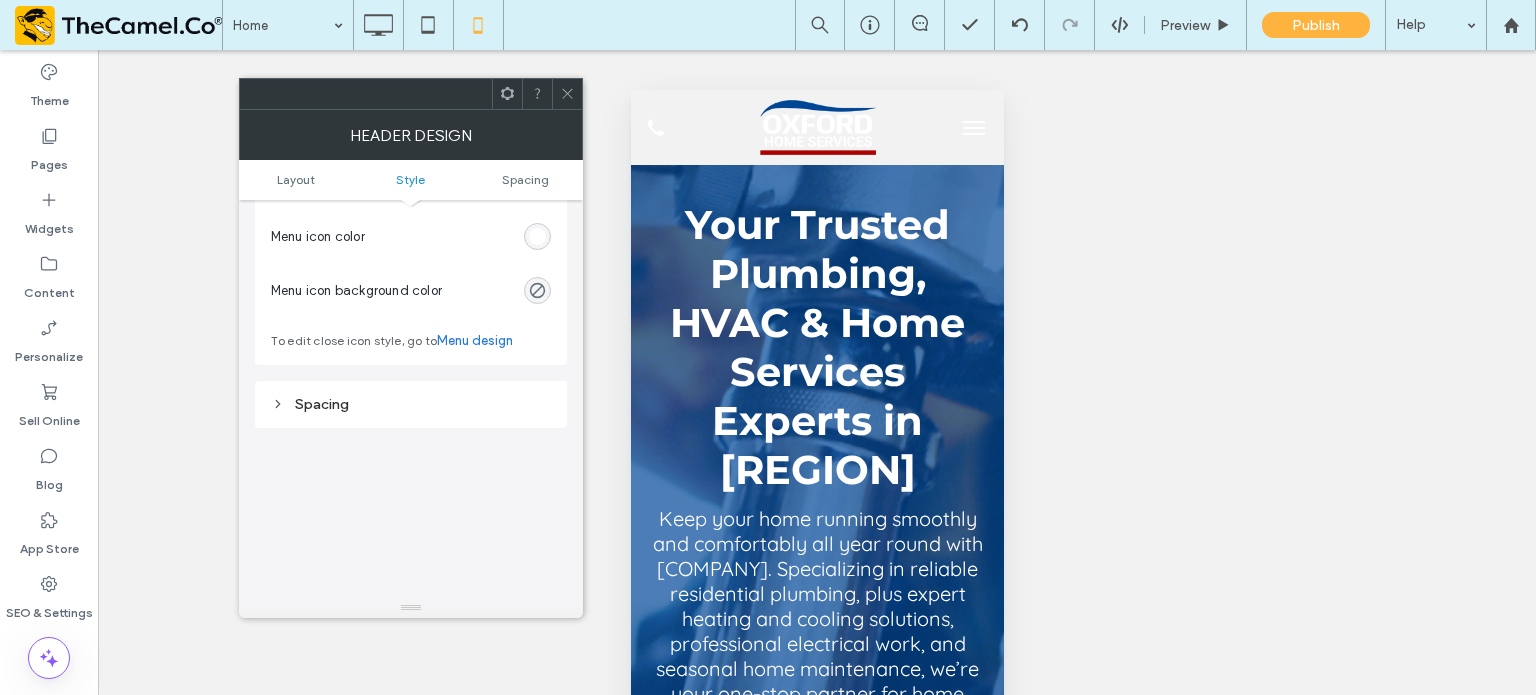 click at bounding box center (537, 236) 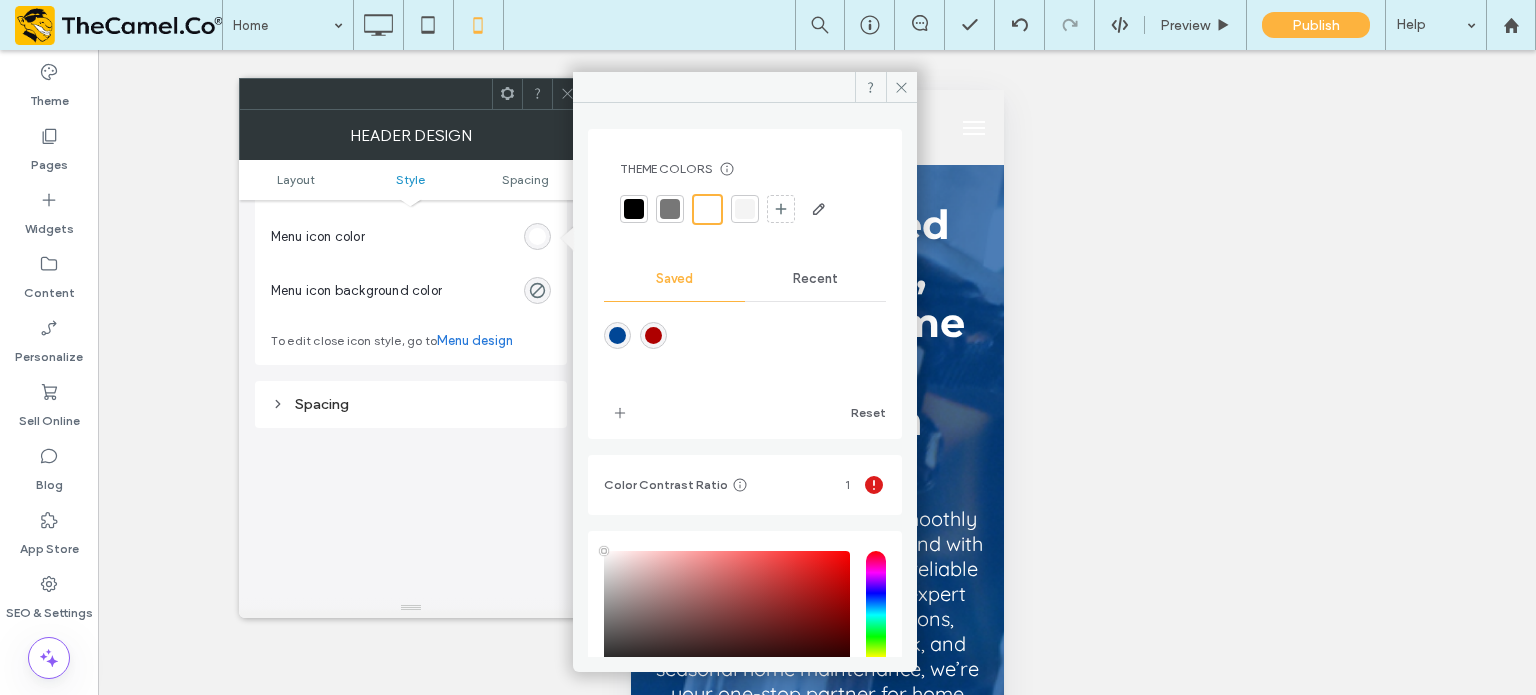 click at bounding box center (617, 335) 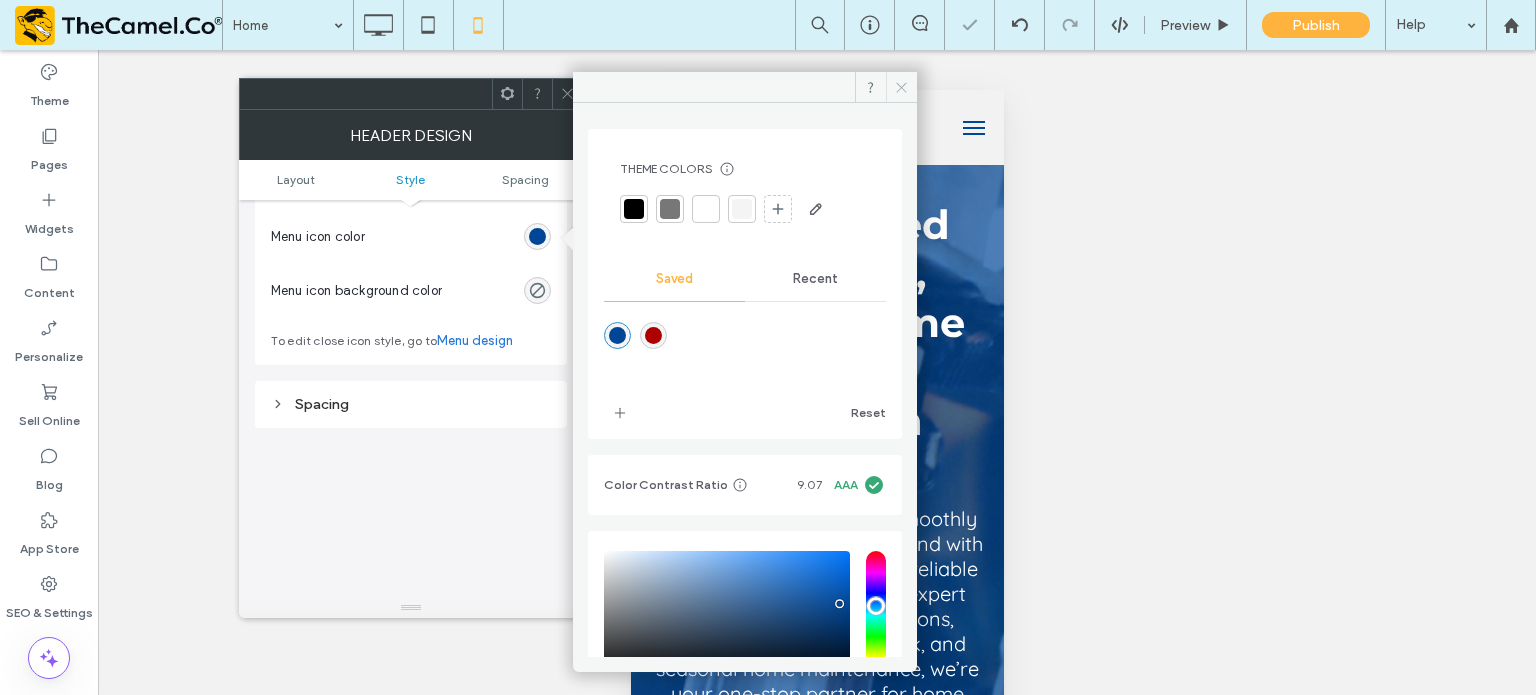 click 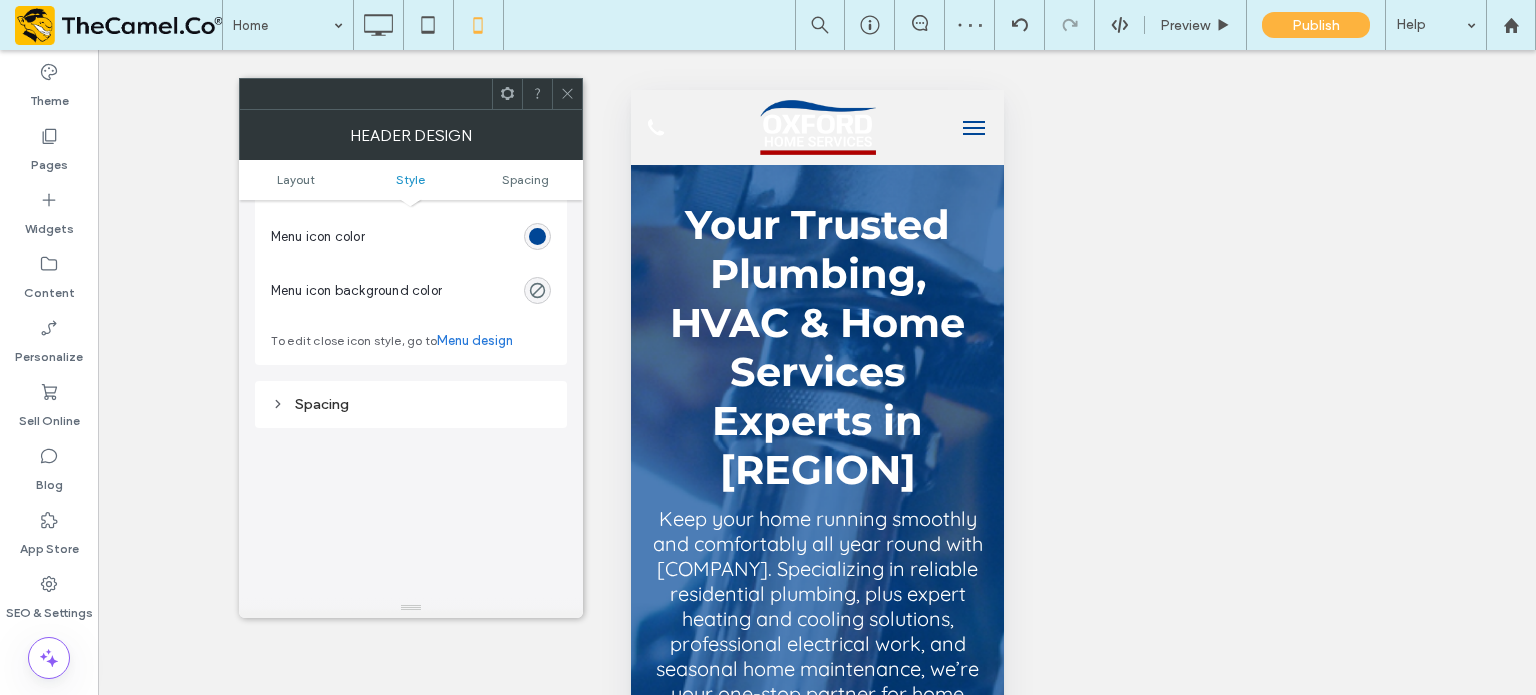 click 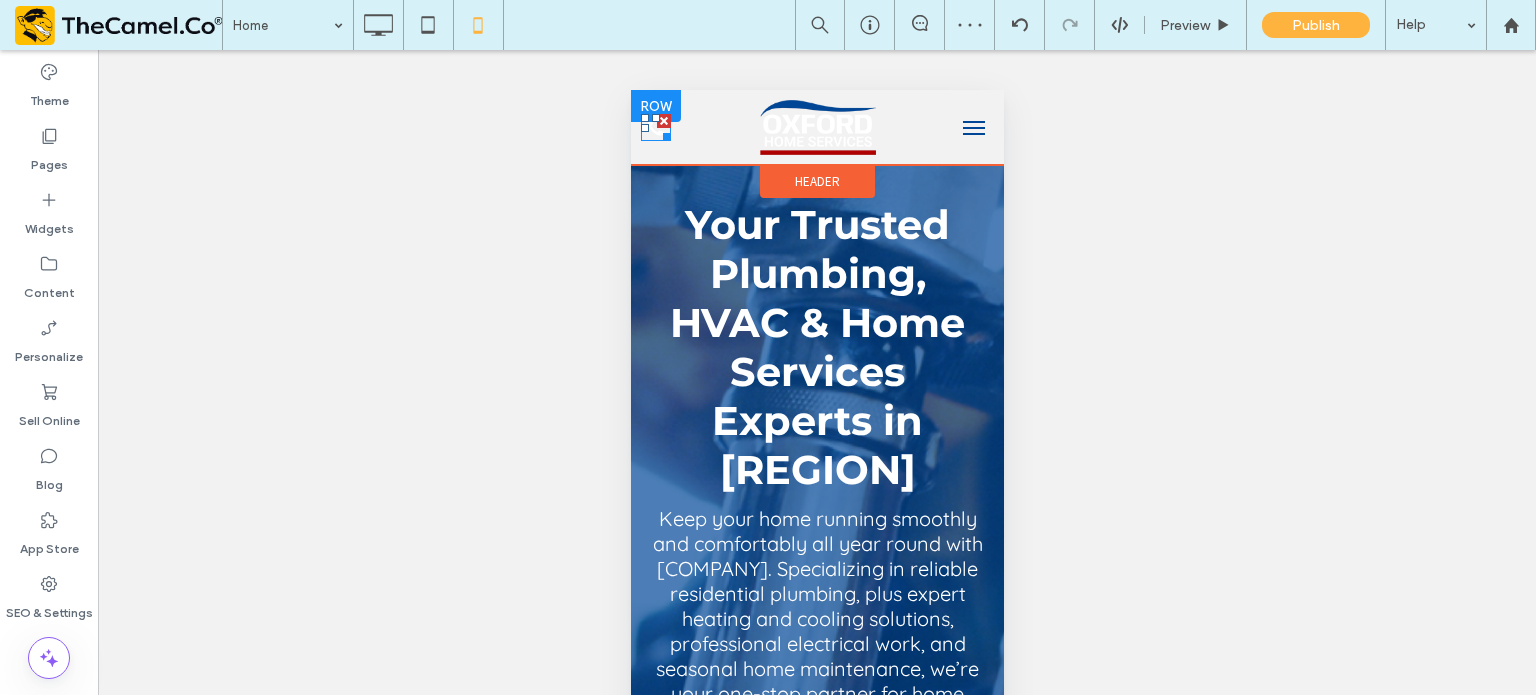 click 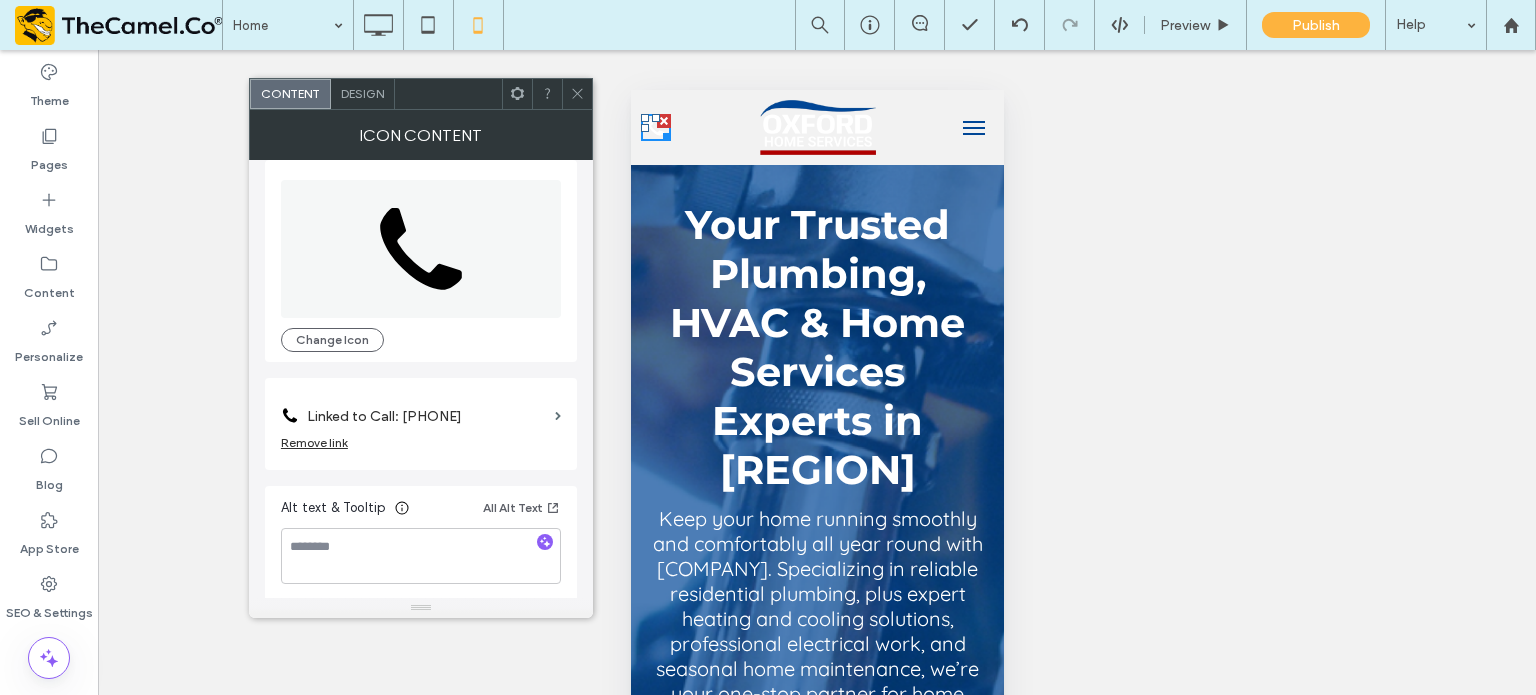 scroll, scrollTop: 18, scrollLeft: 0, axis: vertical 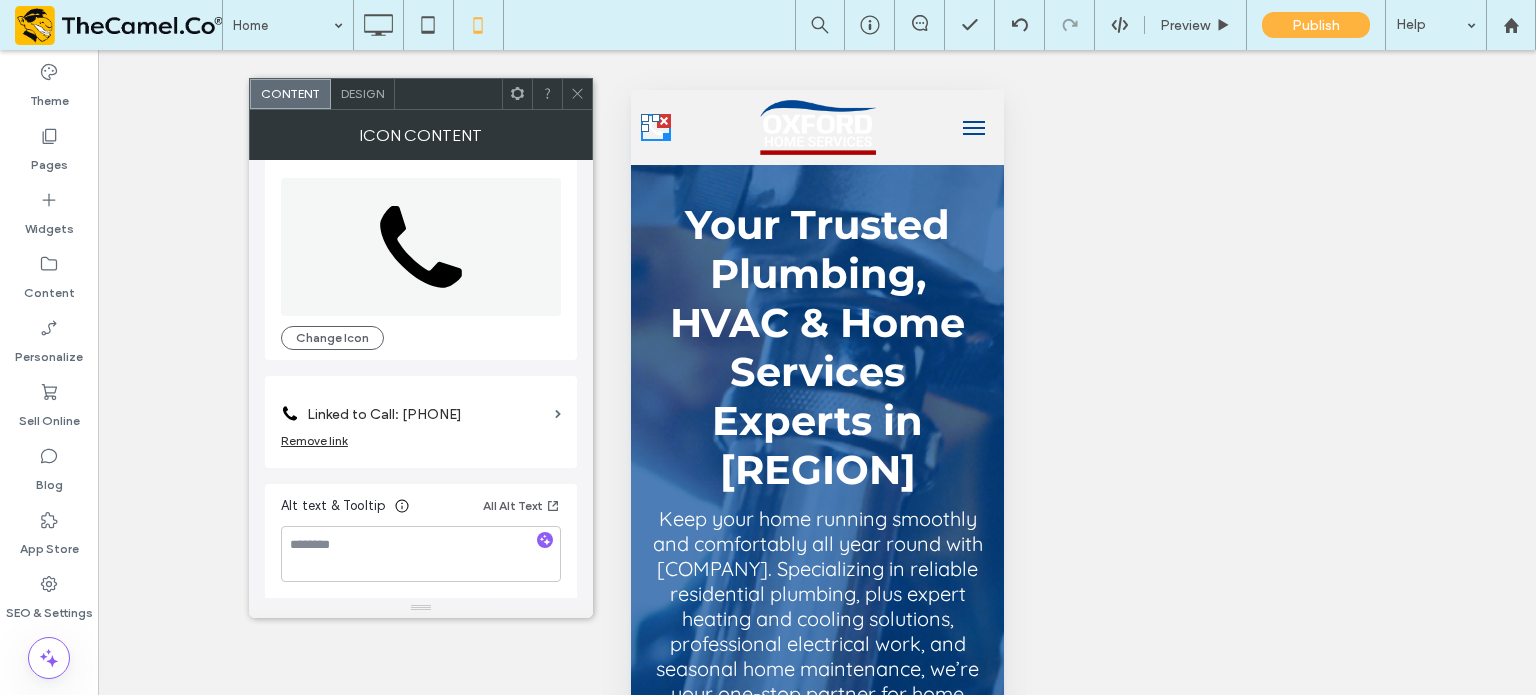 click on "Design" at bounding box center (362, 93) 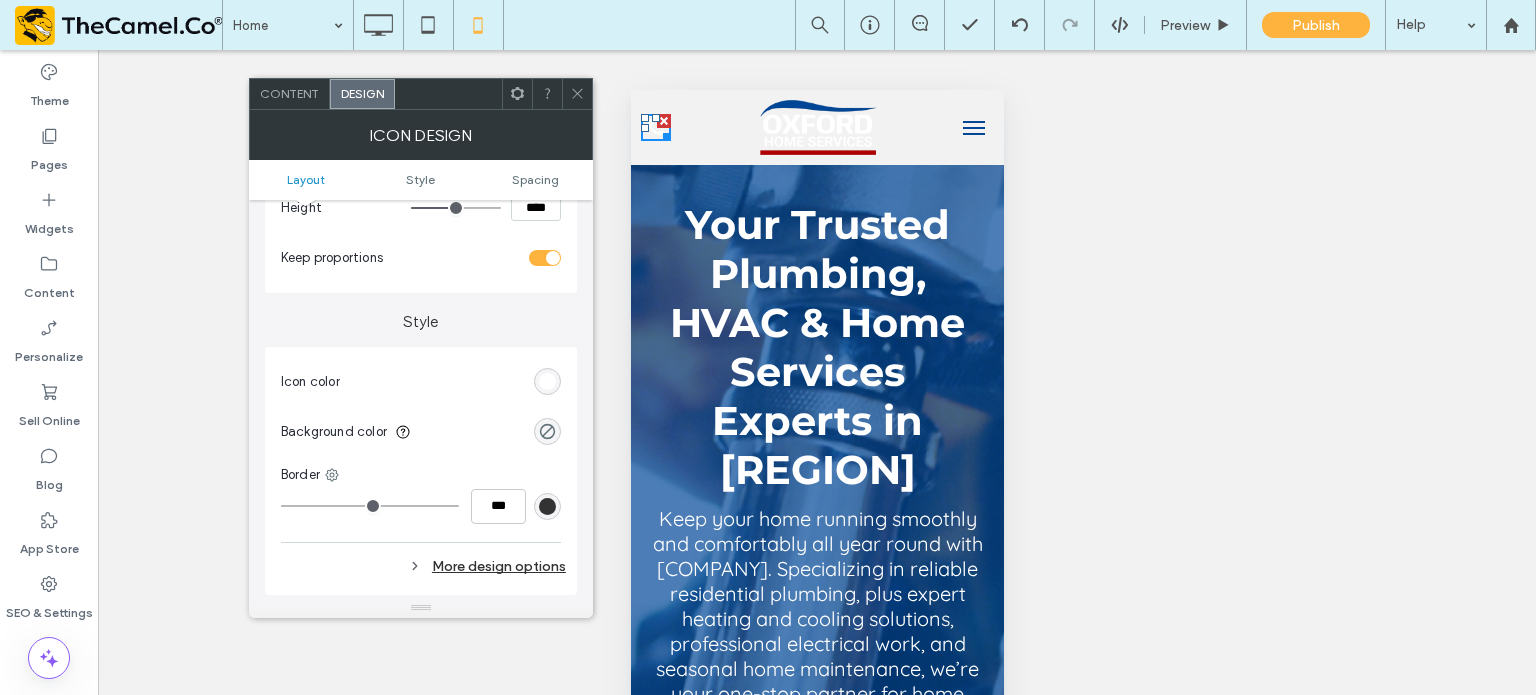scroll, scrollTop: 355, scrollLeft: 0, axis: vertical 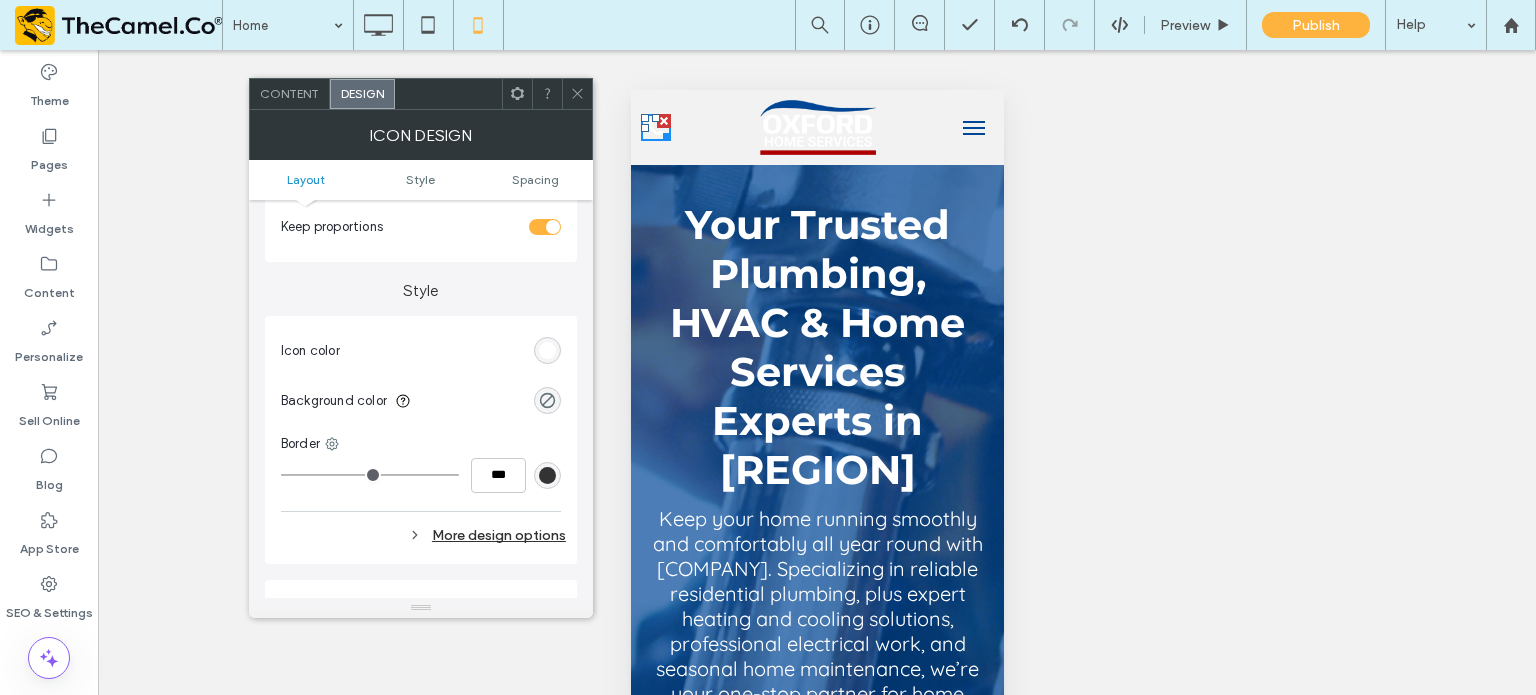 click at bounding box center (547, 350) 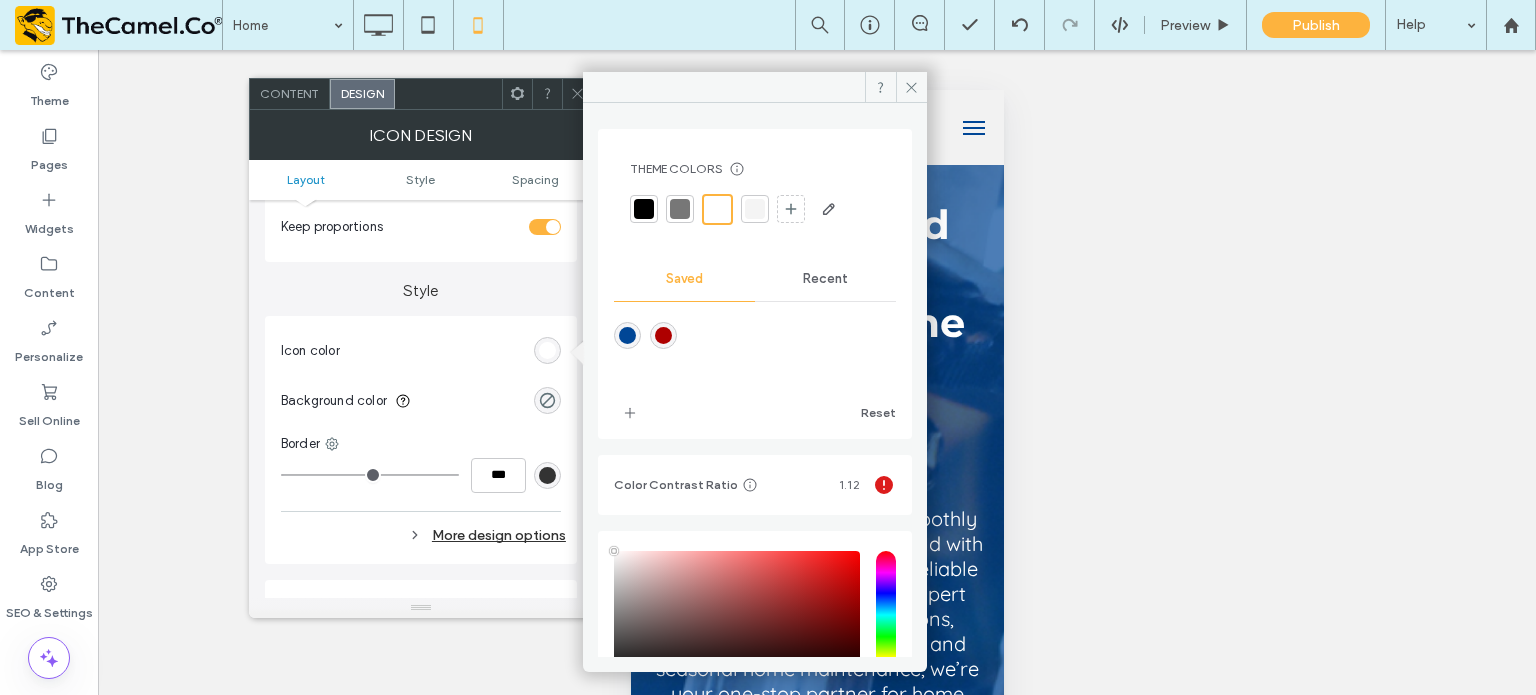 click at bounding box center [627, 335] 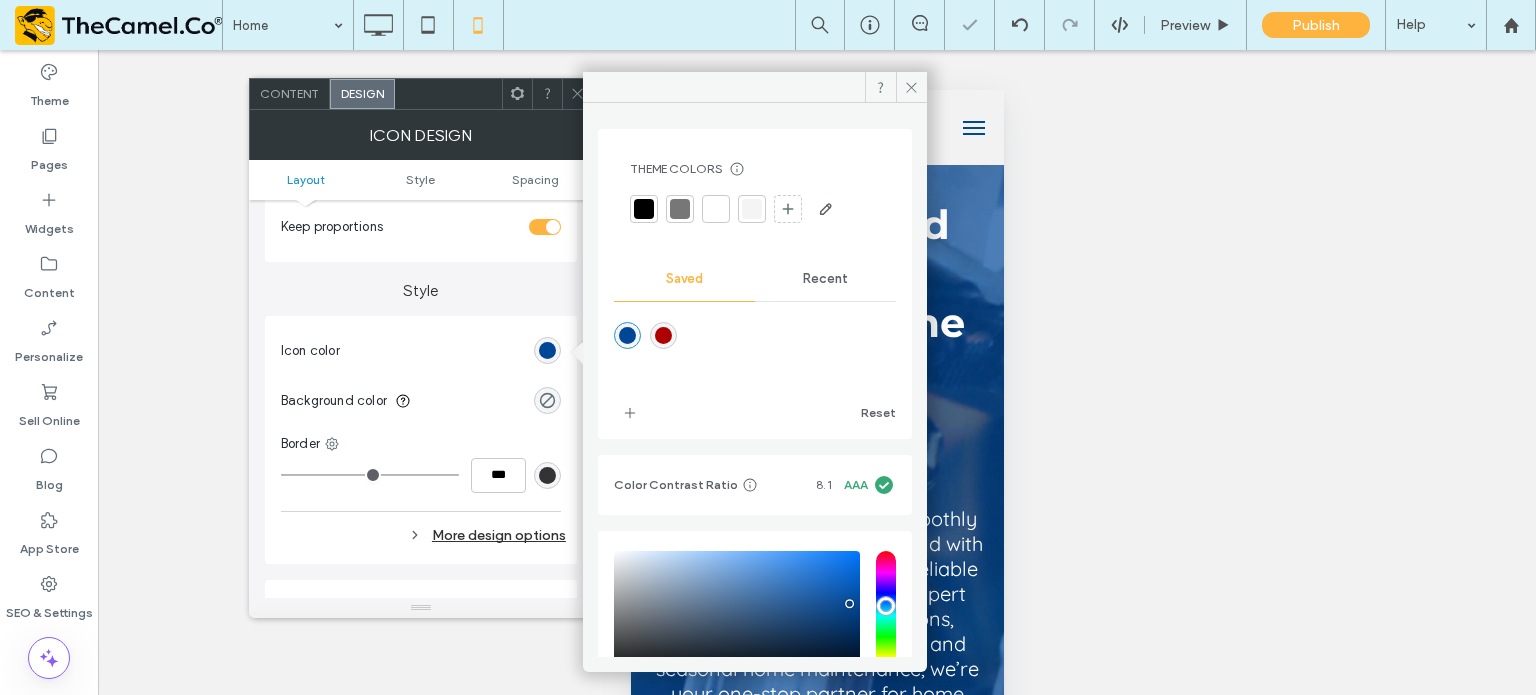 type on "*******" 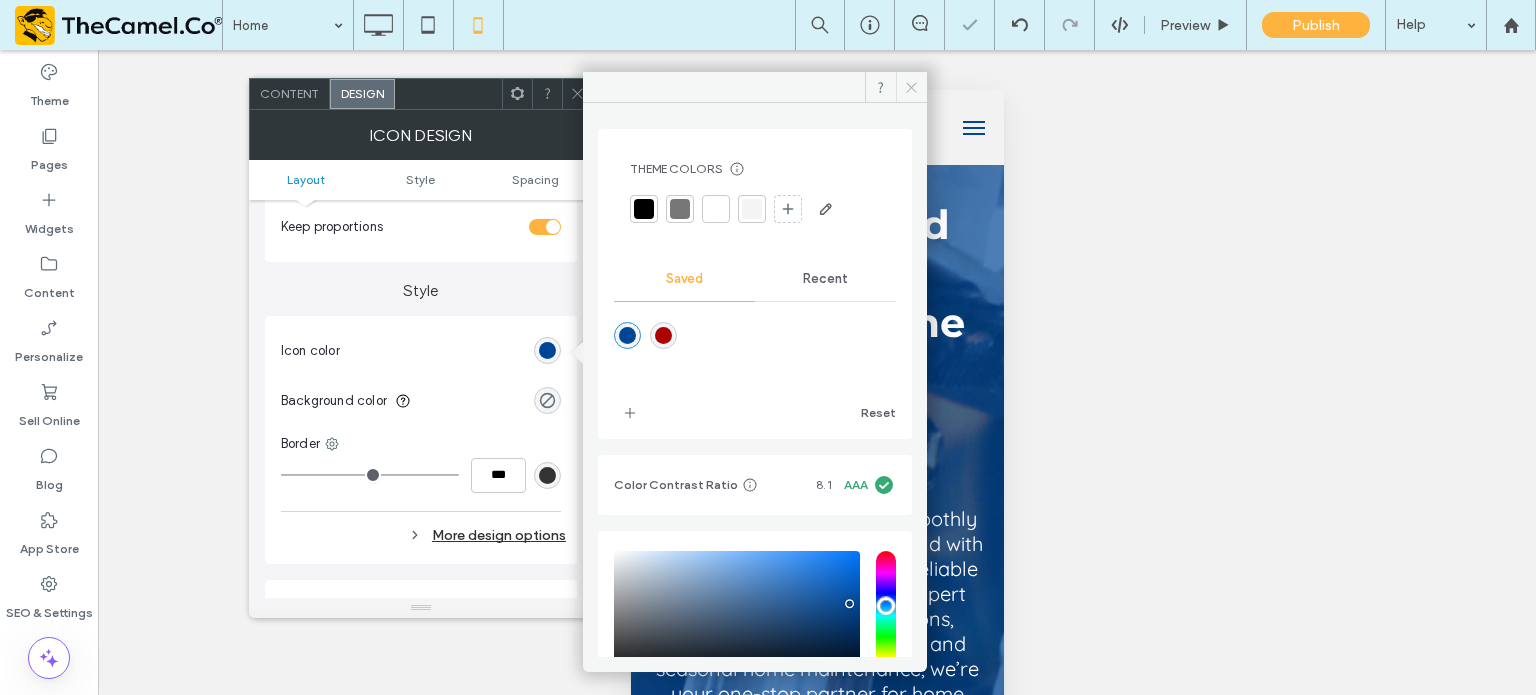 click 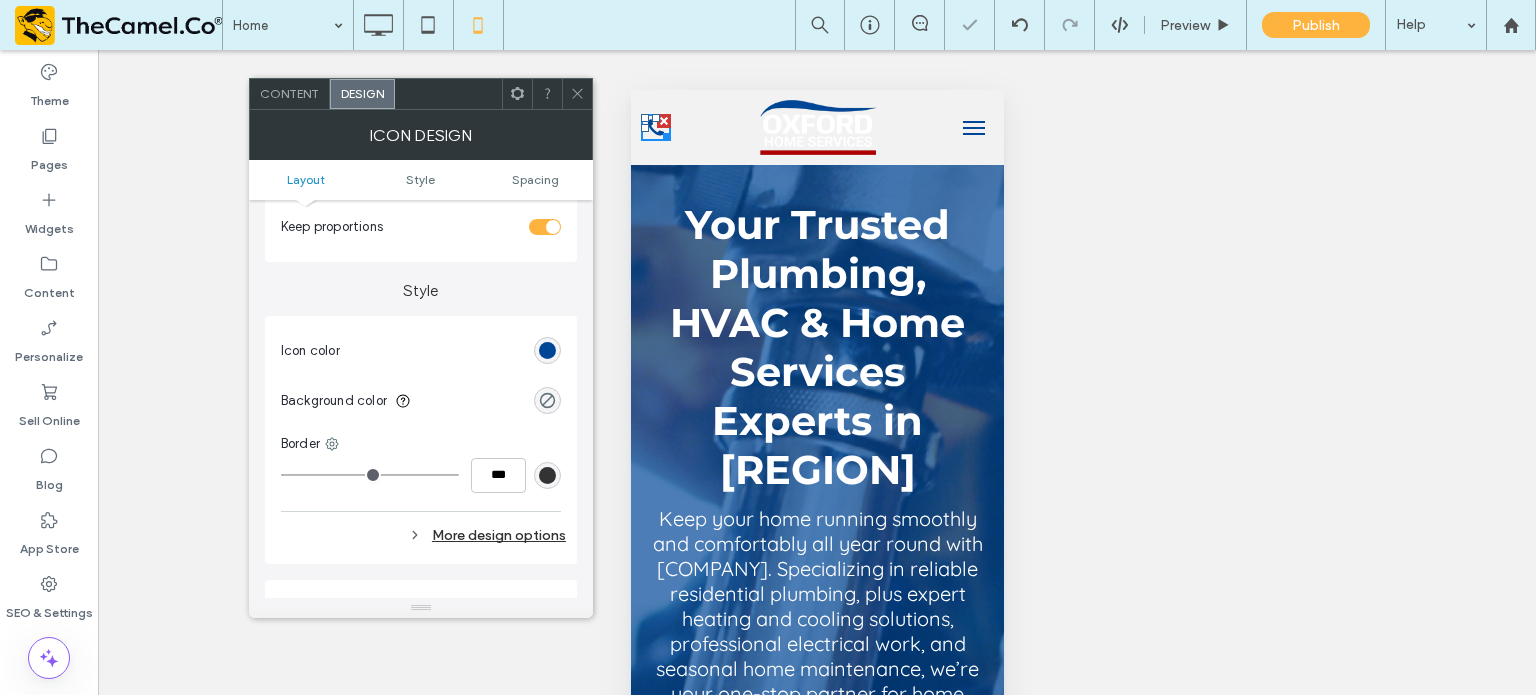 click at bounding box center [577, 94] 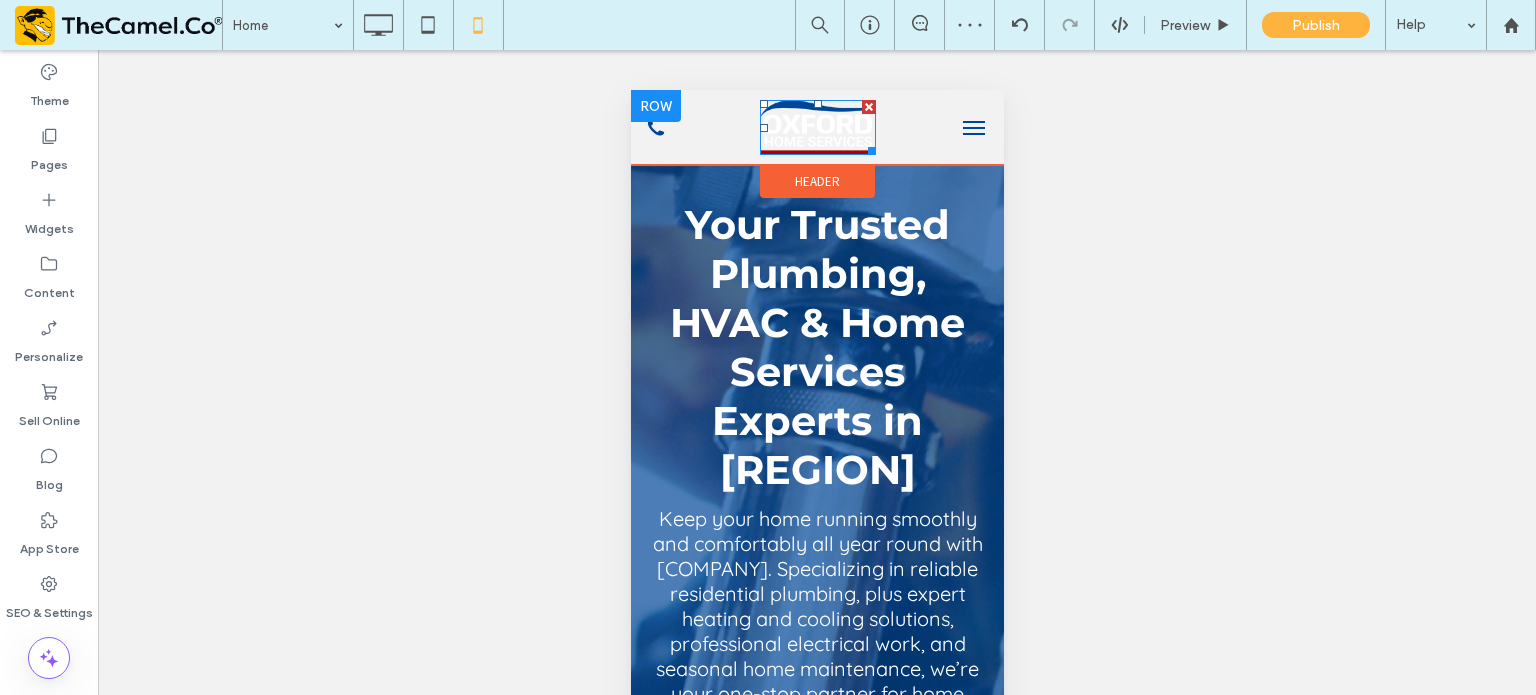 click at bounding box center (817, 127) 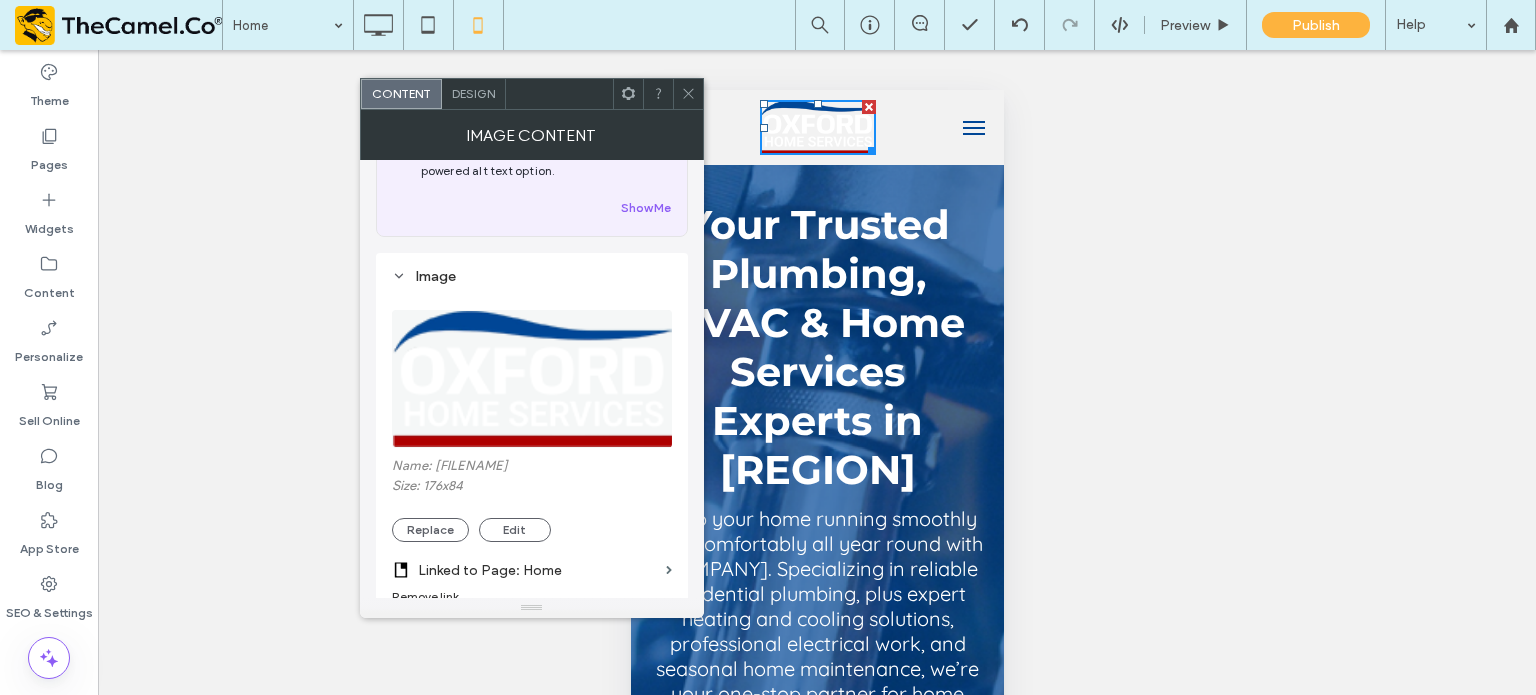 scroll, scrollTop: 400, scrollLeft: 0, axis: vertical 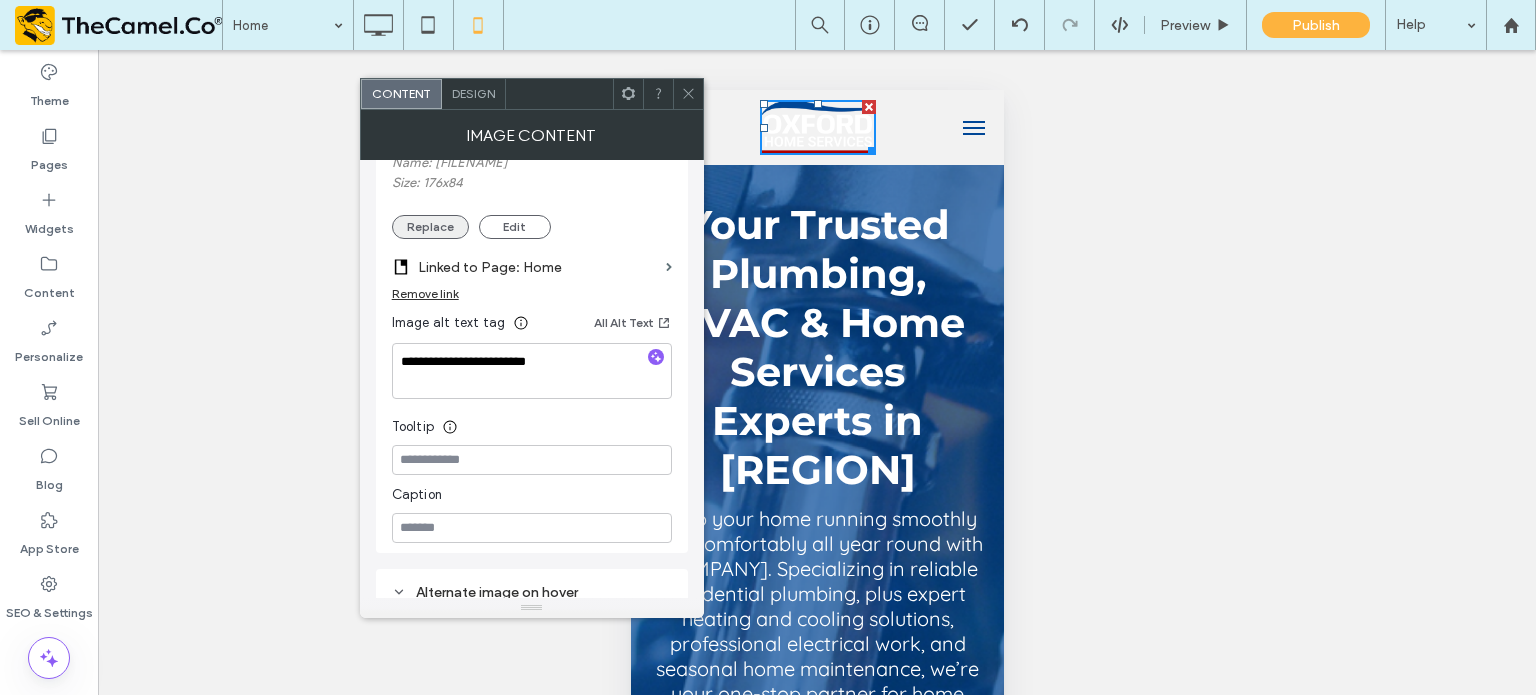 click on "Replace" at bounding box center [430, 227] 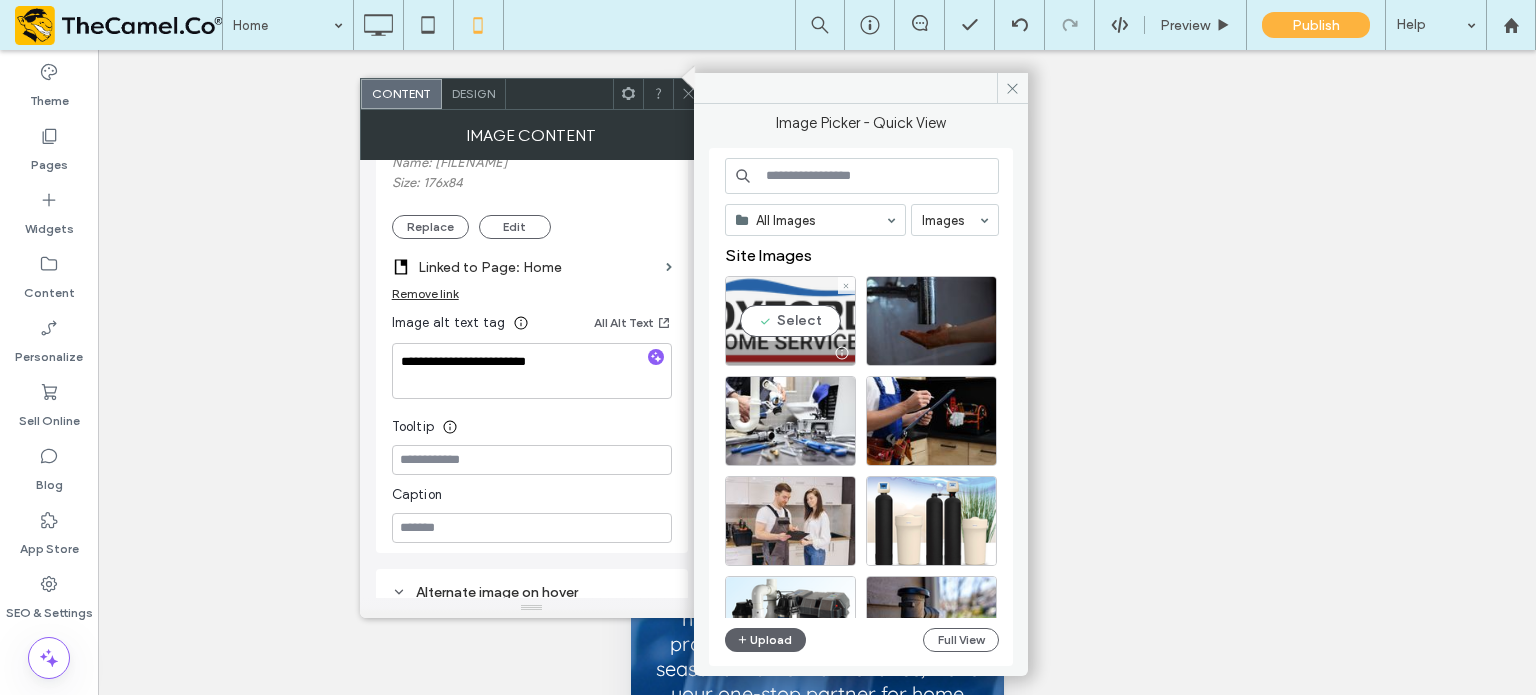 click on "Select" at bounding box center (790, 321) 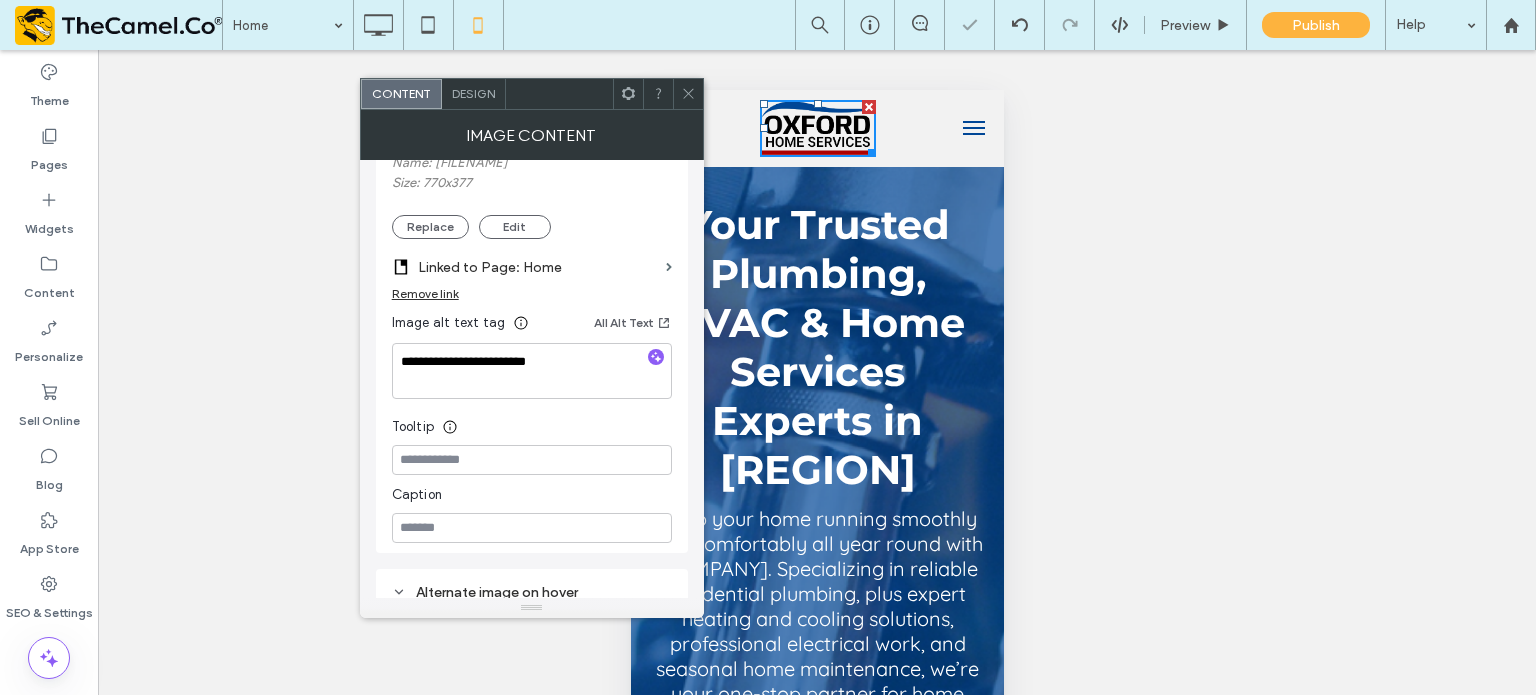 click 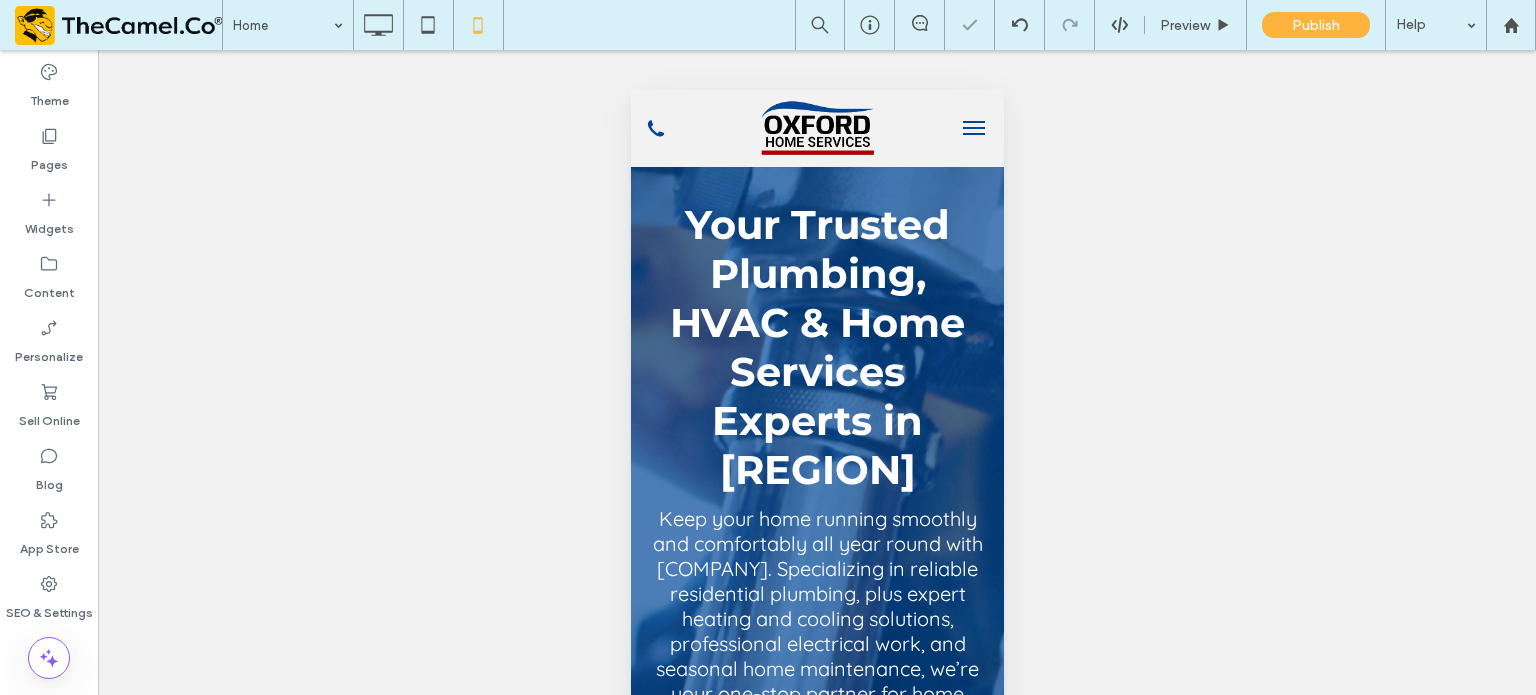 click at bounding box center [973, 128] 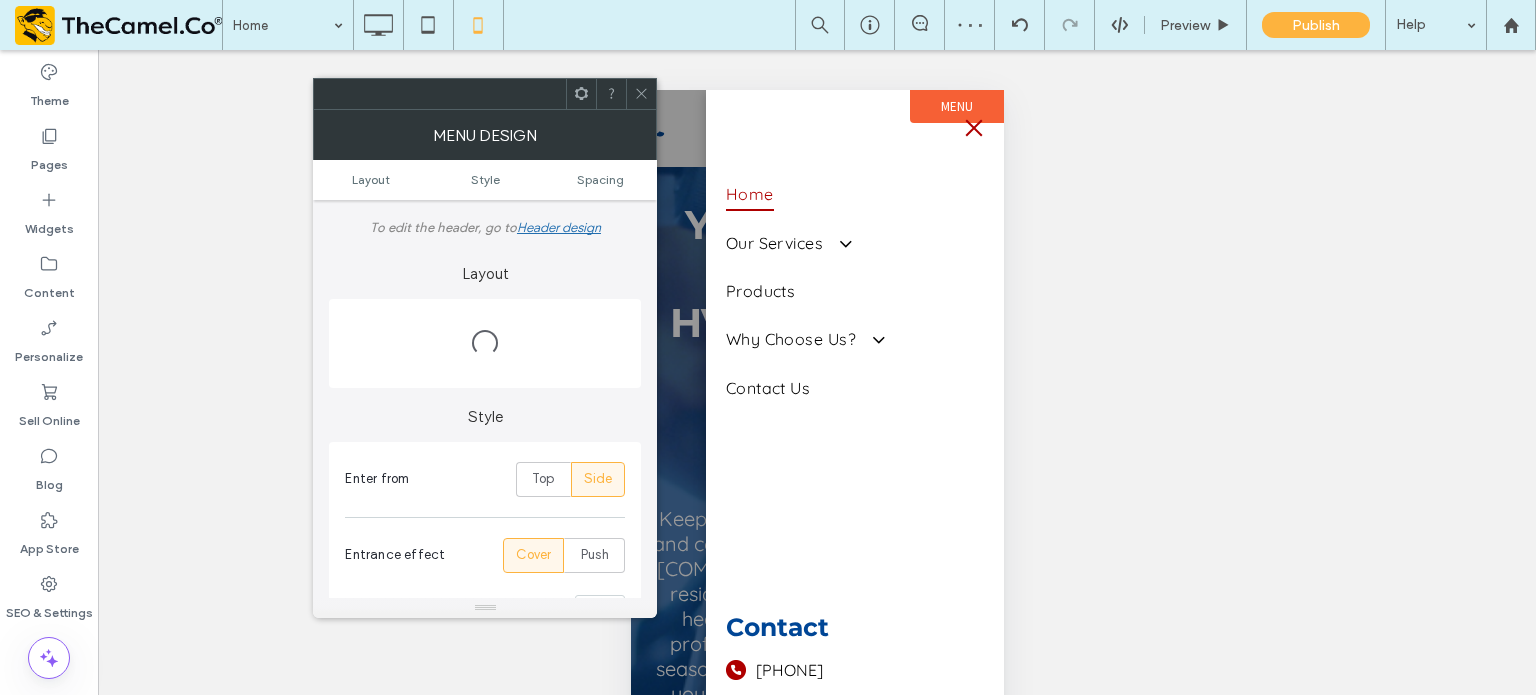 click at bounding box center [973, 128] 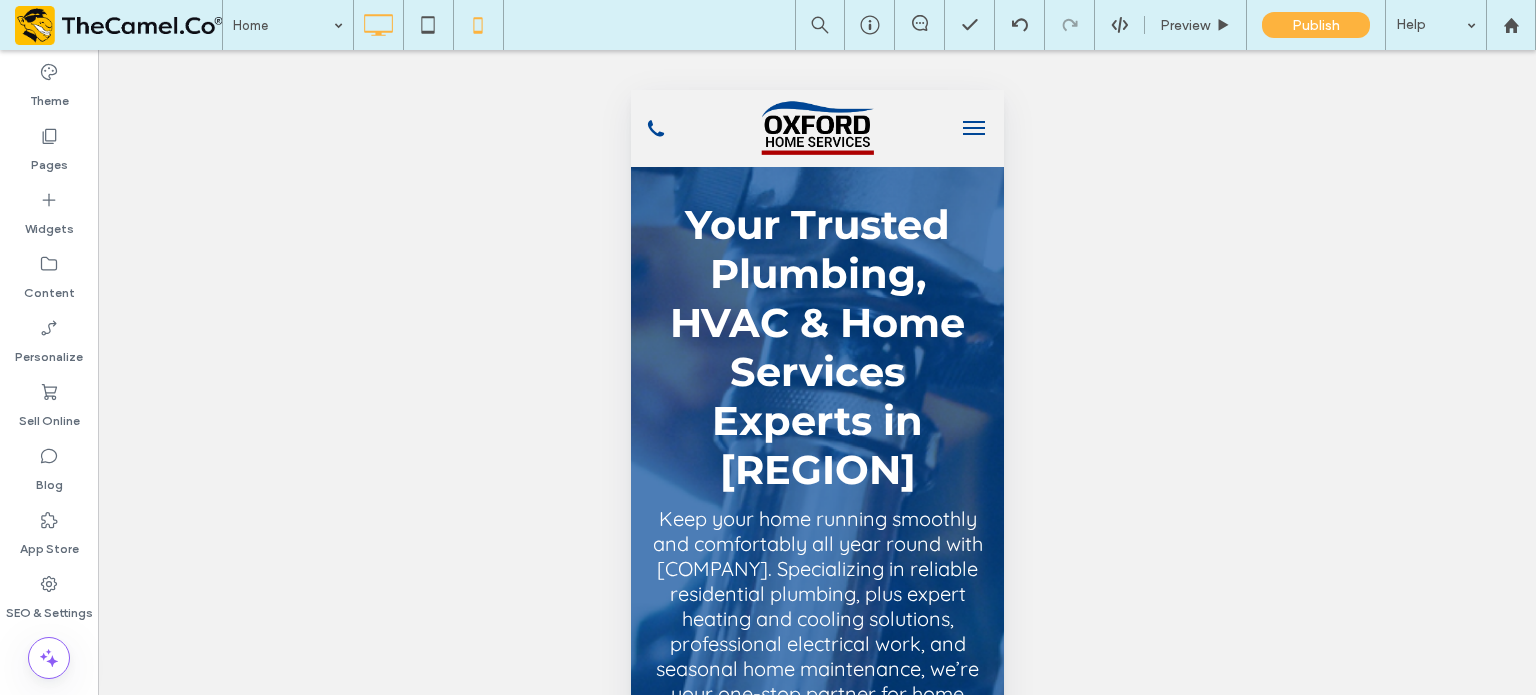 click 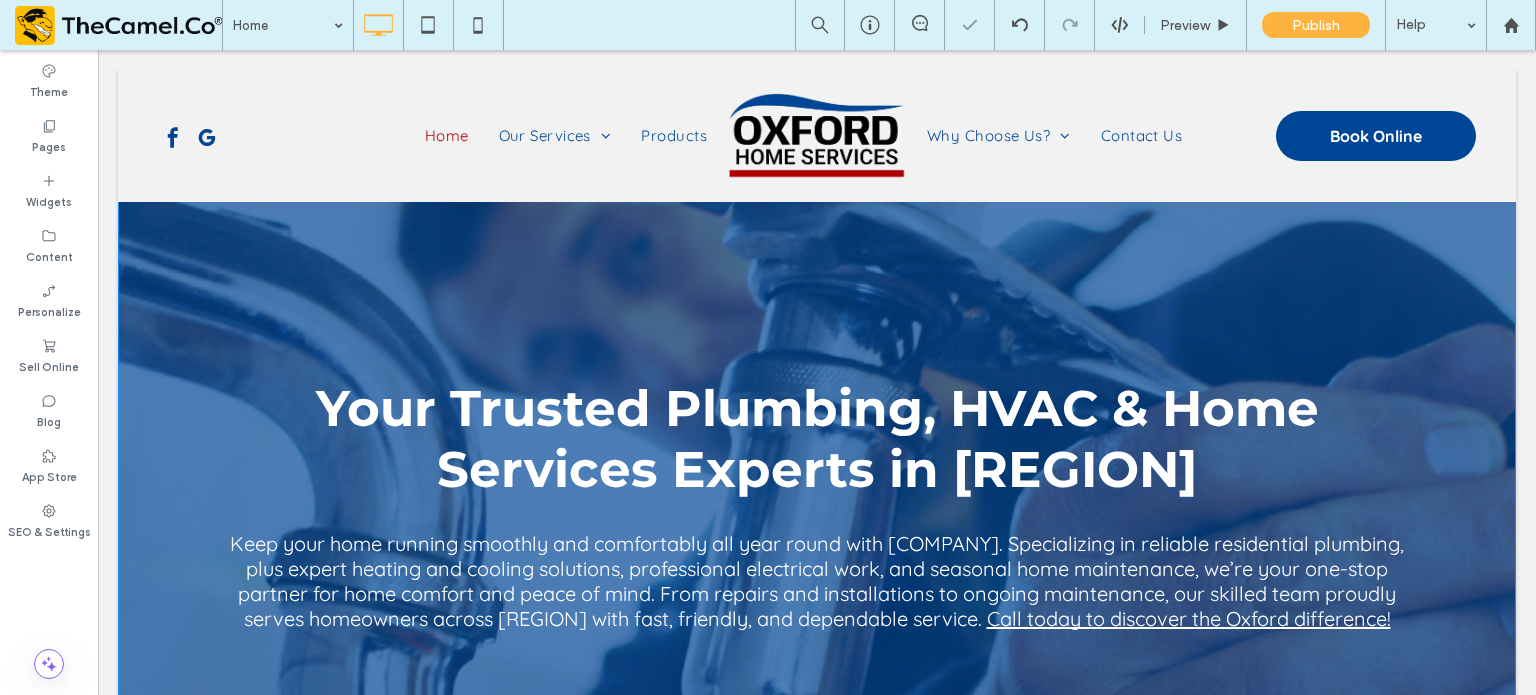 scroll, scrollTop: 0, scrollLeft: 0, axis: both 